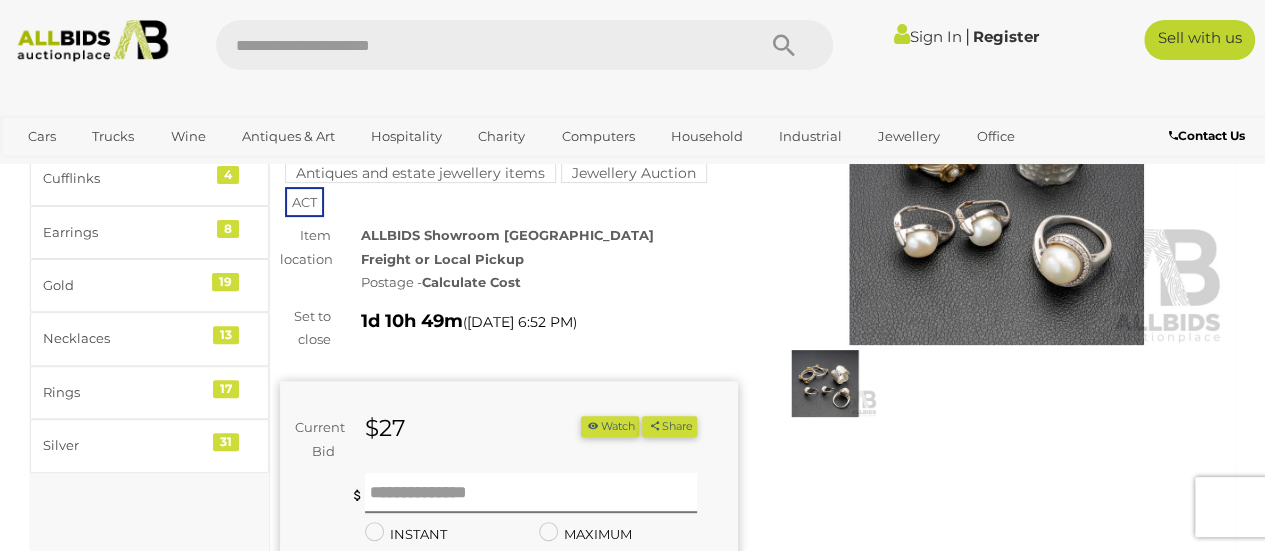scroll, scrollTop: 0, scrollLeft: 0, axis: both 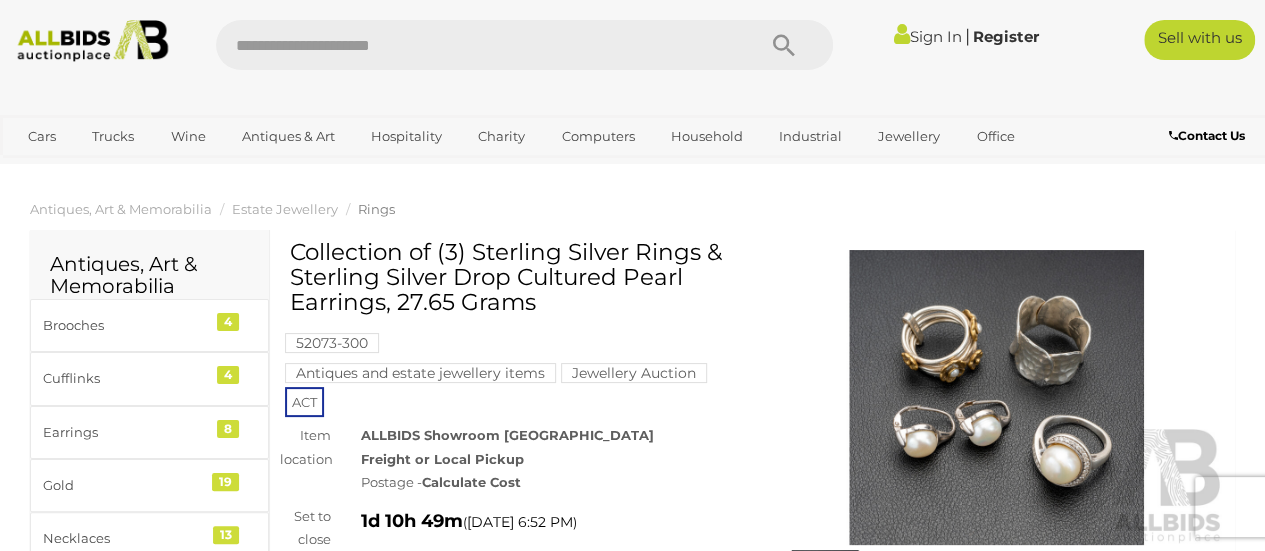 click on "Sign In
|
Register" at bounding box center (948, 36) 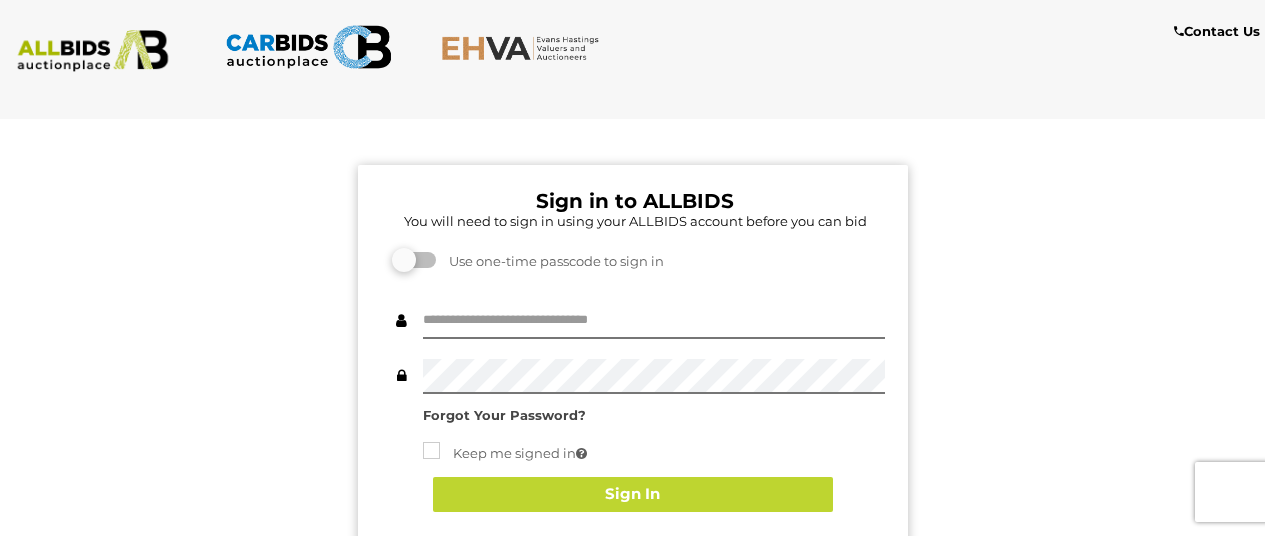 scroll, scrollTop: 0, scrollLeft: 0, axis: both 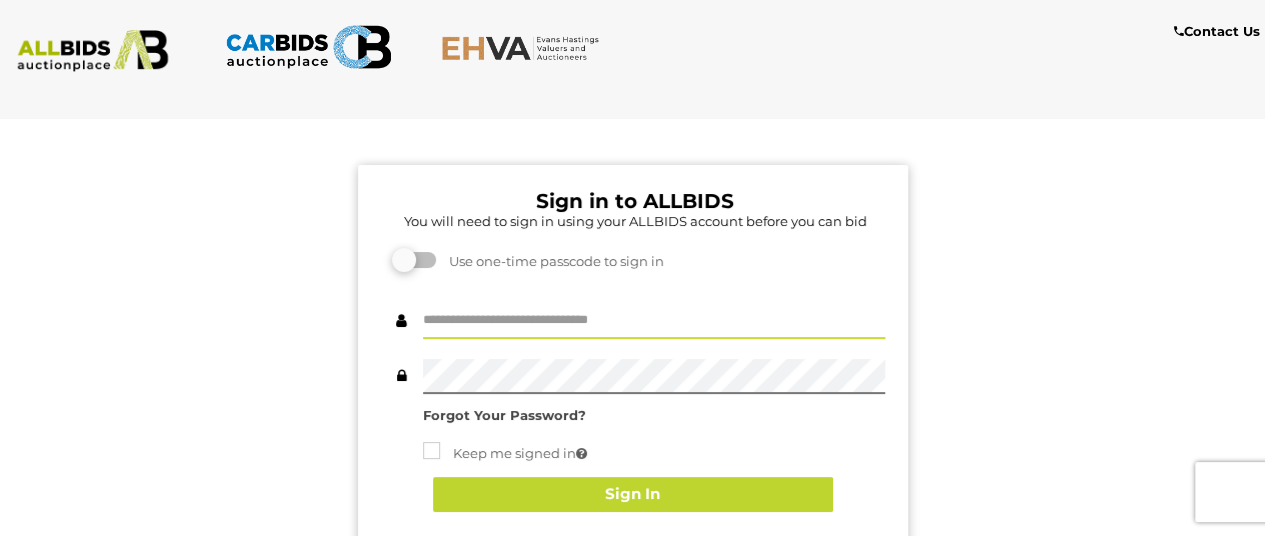 click at bounding box center [654, 321] 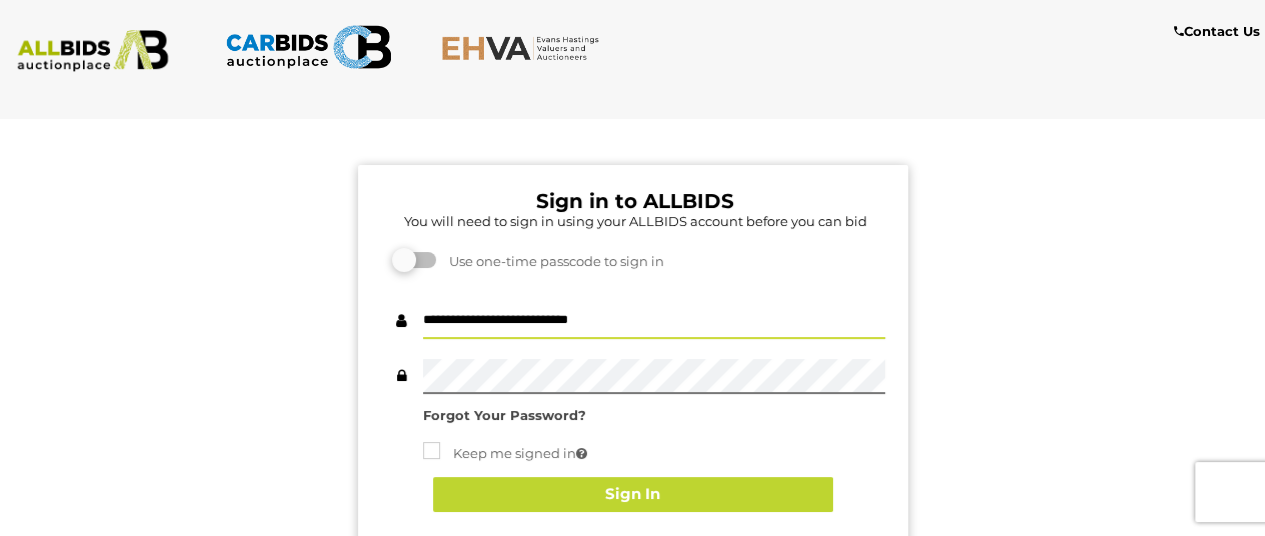 type on "**********" 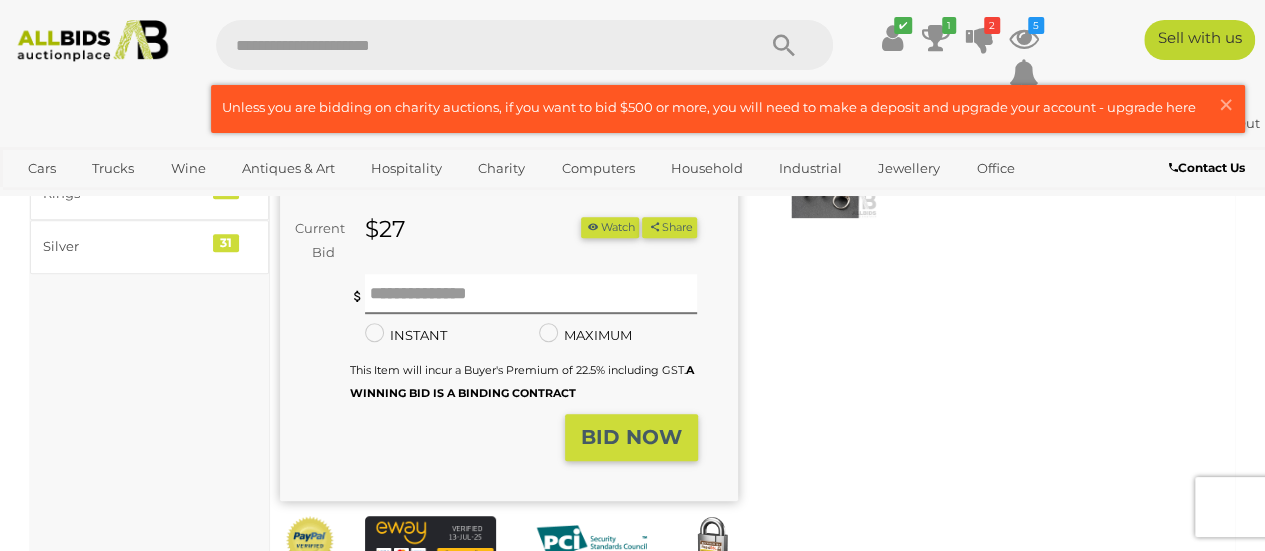 scroll, scrollTop: 400, scrollLeft: 0, axis: vertical 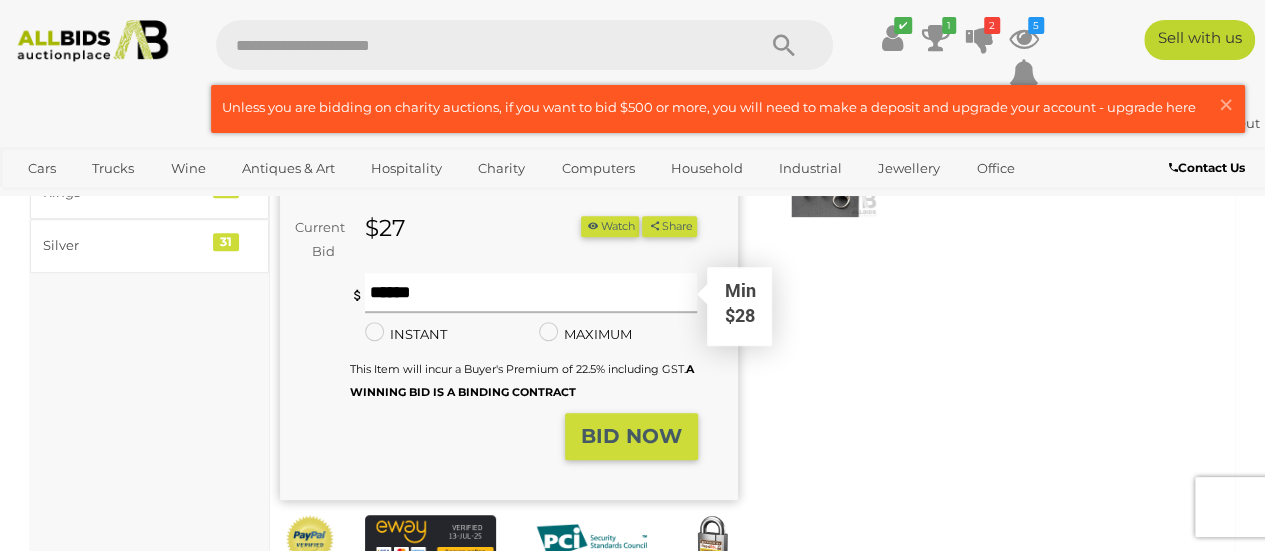 click at bounding box center (531, 293) 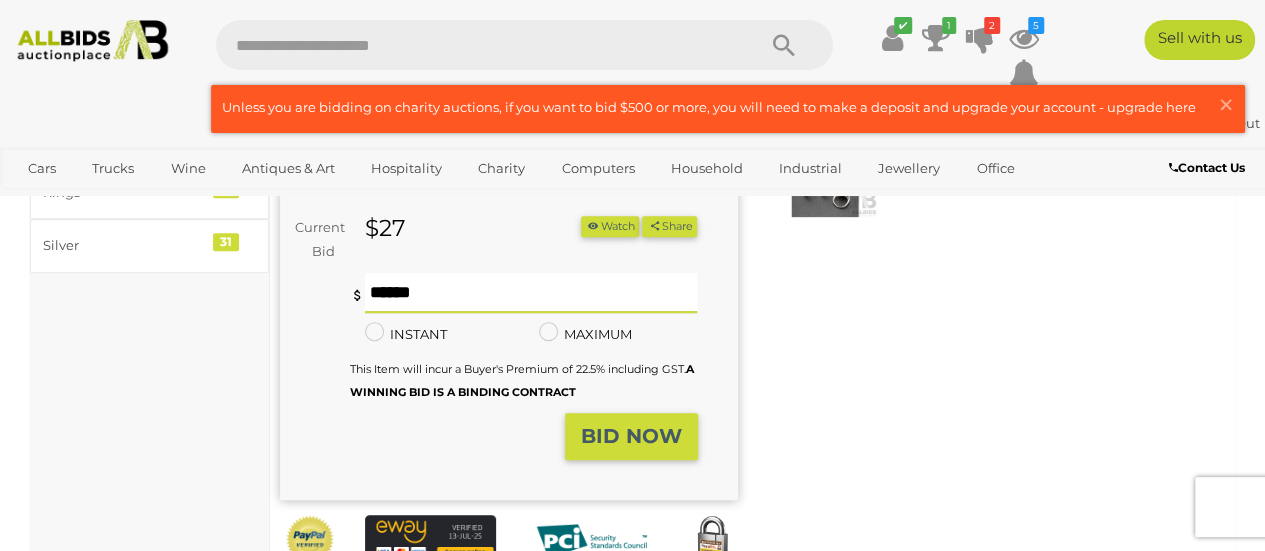 type on "**" 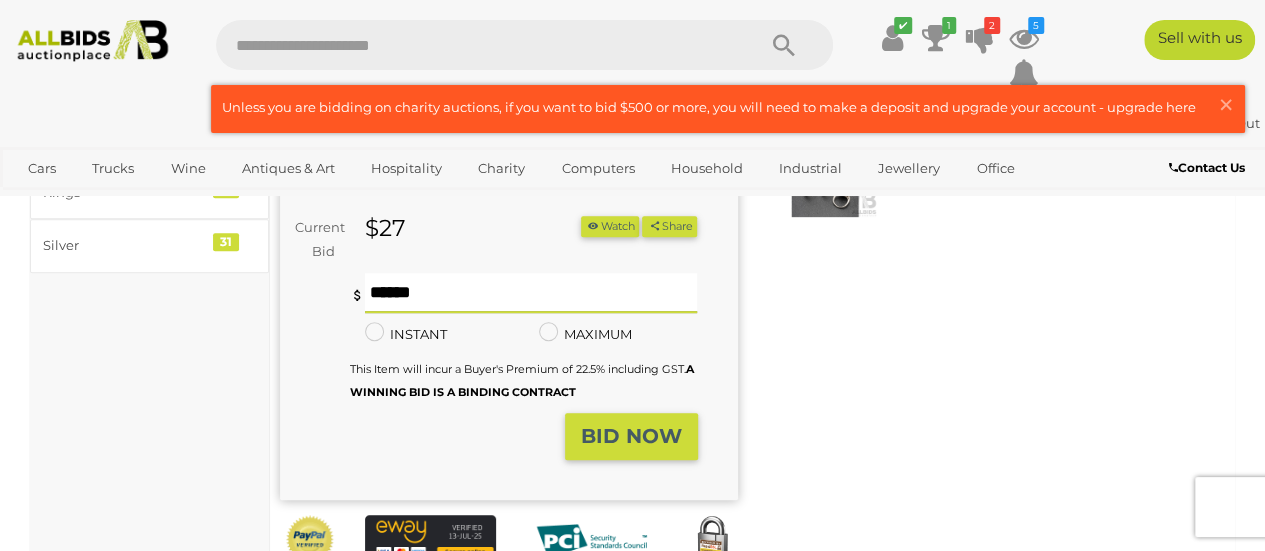 click on "BID NOW" at bounding box center [631, 436] 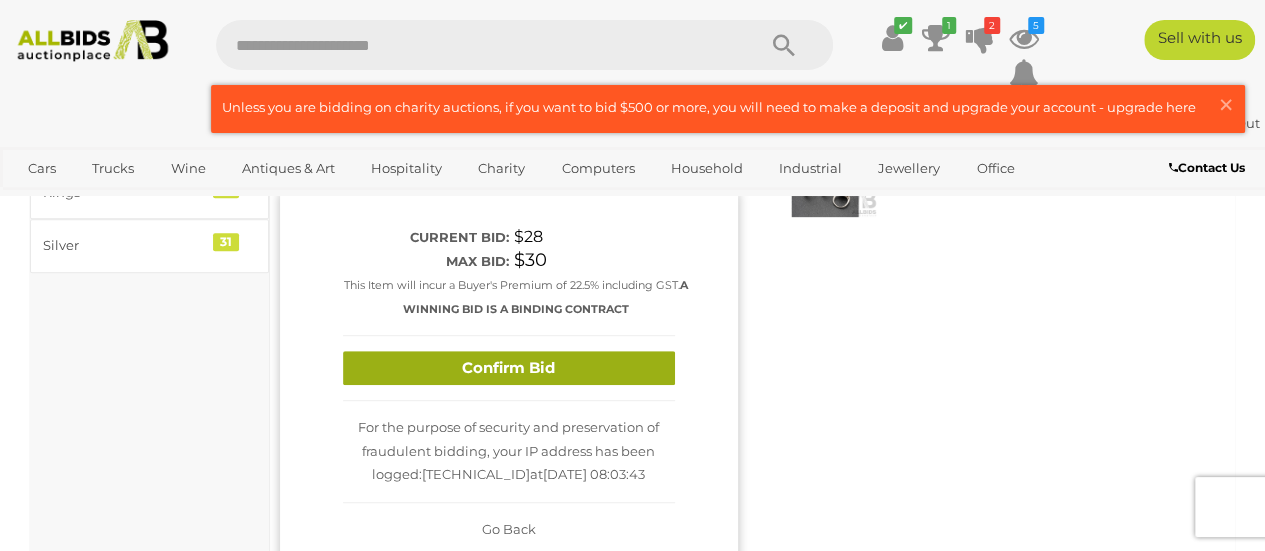 click on "Confirm Bid" at bounding box center (509, 368) 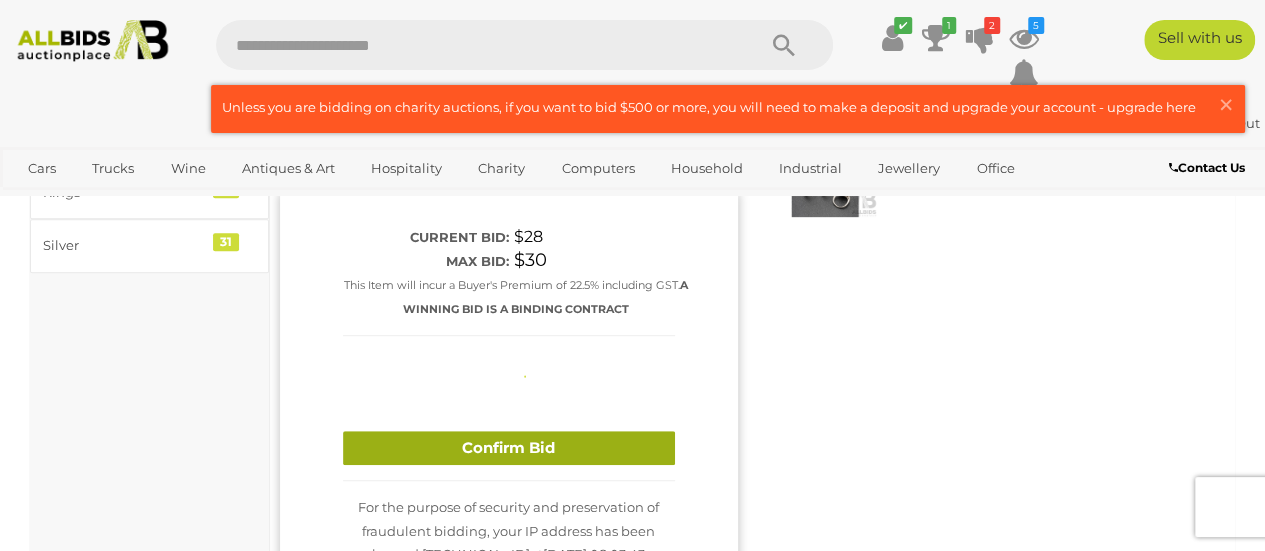 type 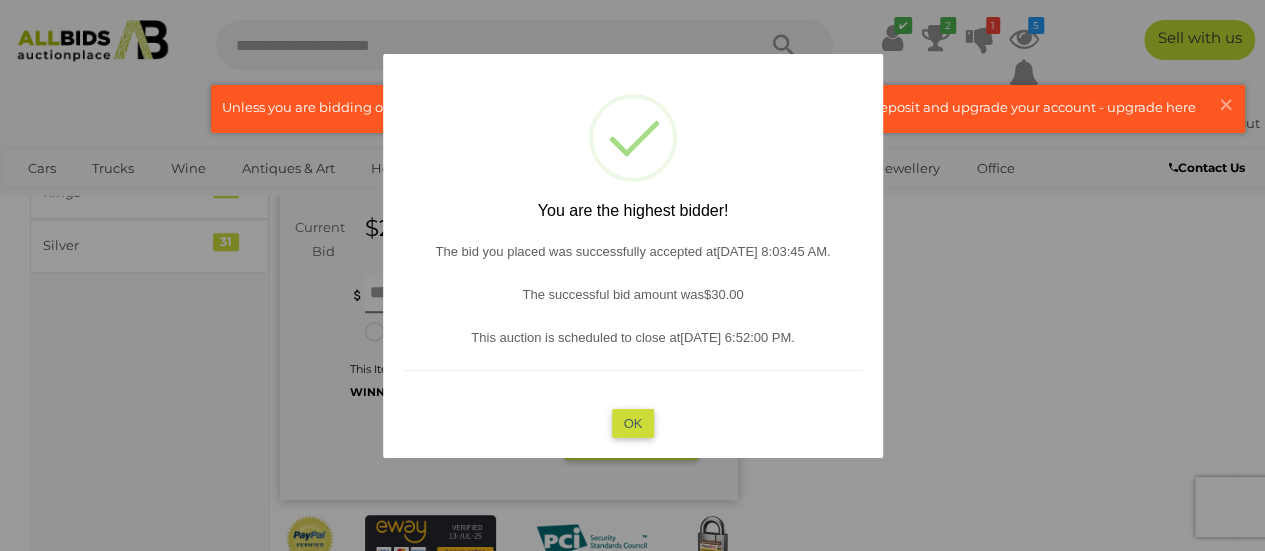 click on "OK" at bounding box center (632, 422) 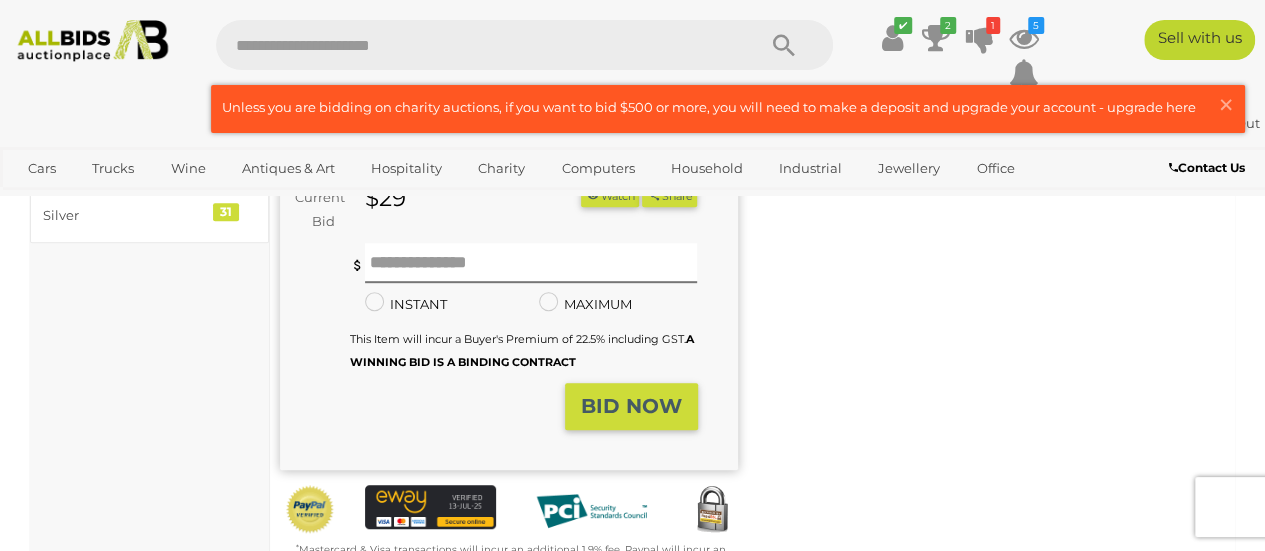 scroll, scrollTop: 100, scrollLeft: 0, axis: vertical 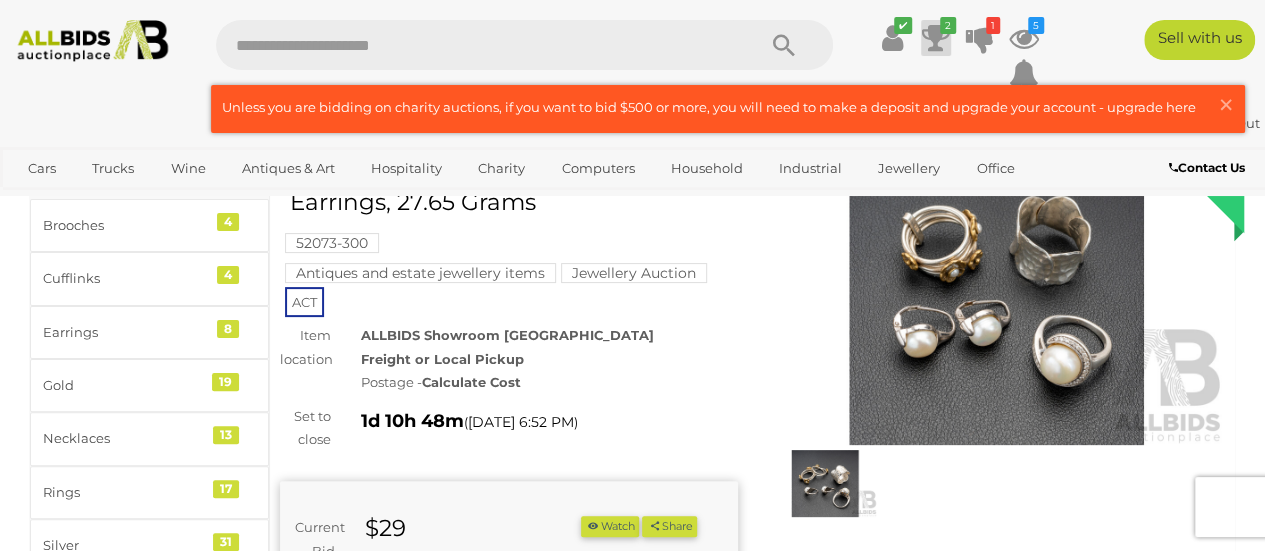 click at bounding box center (936, 38) 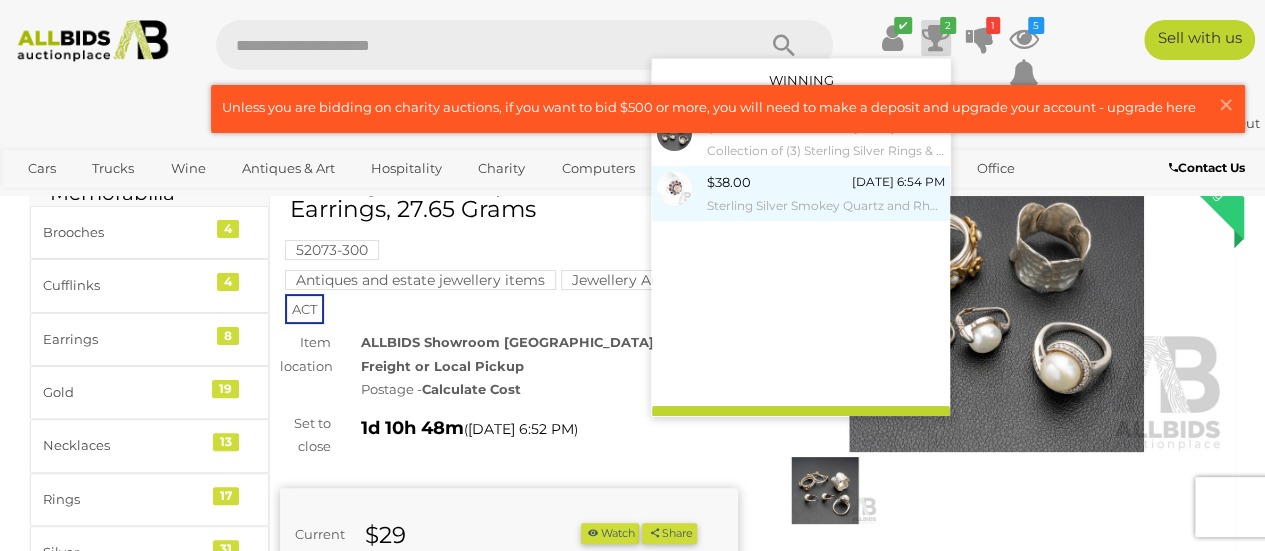 scroll, scrollTop: 0, scrollLeft: 0, axis: both 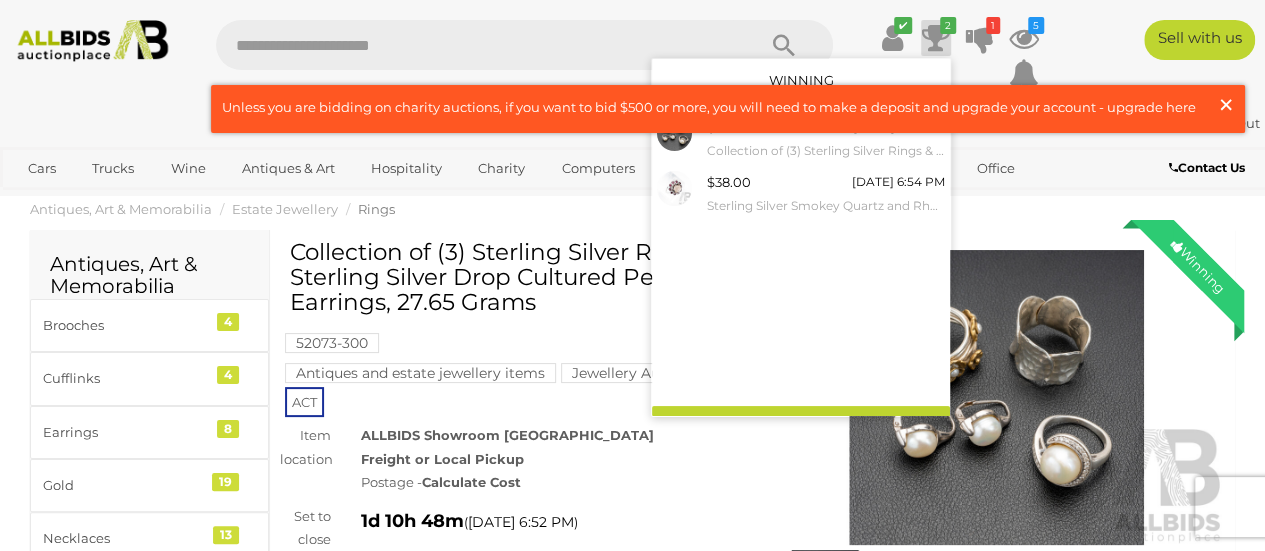 click on "×" at bounding box center (1226, 104) 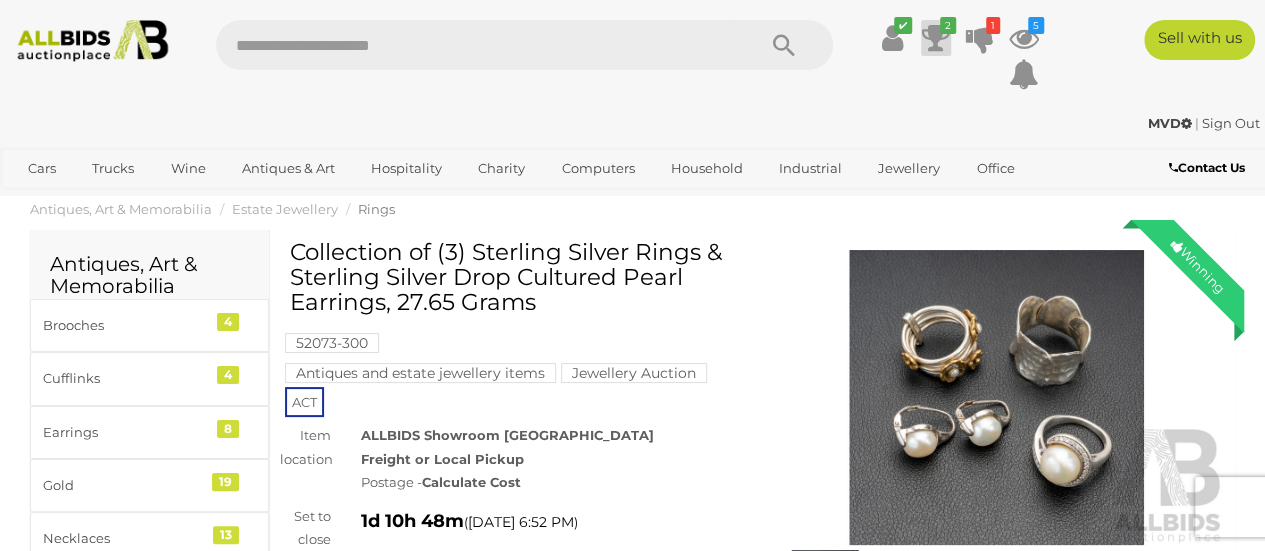 click at bounding box center (936, 38) 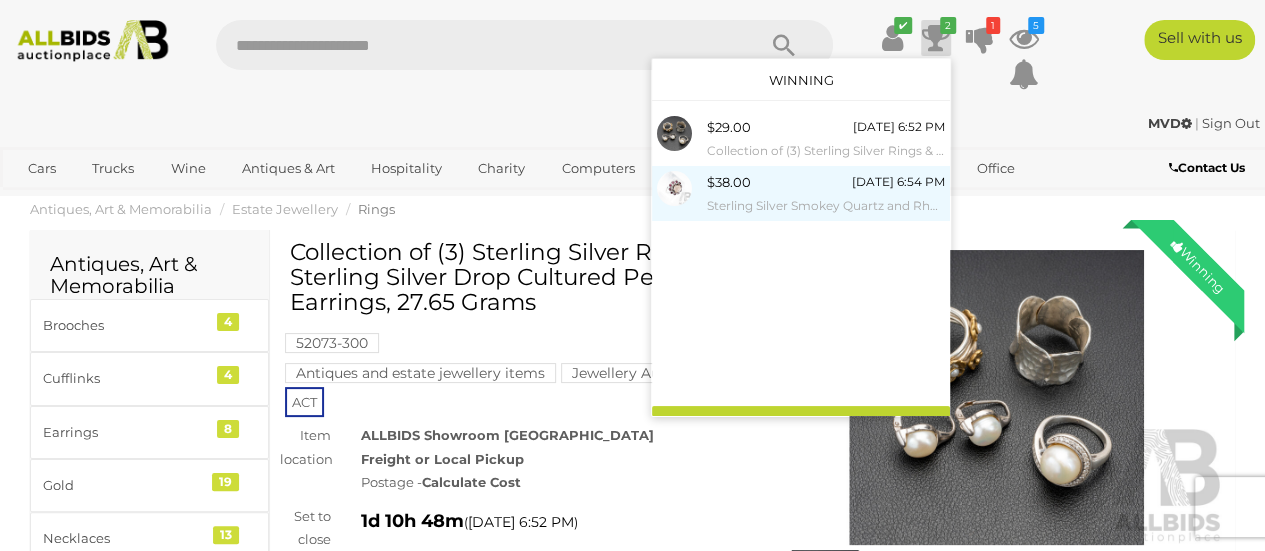 click on "$38.00
Tomorrow 6:54 PM
Sterling Silver Smokey Quartz and Rhodolite Garnet Ring, Size L, 3.61 Grams - as New" at bounding box center [826, 193] 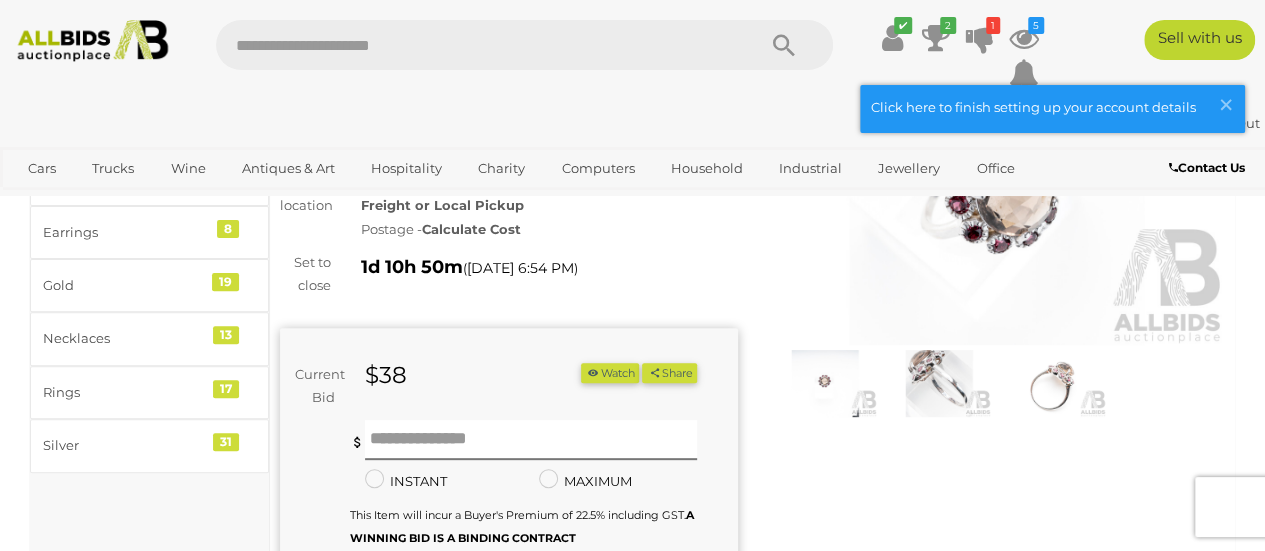 scroll, scrollTop: 100, scrollLeft: 0, axis: vertical 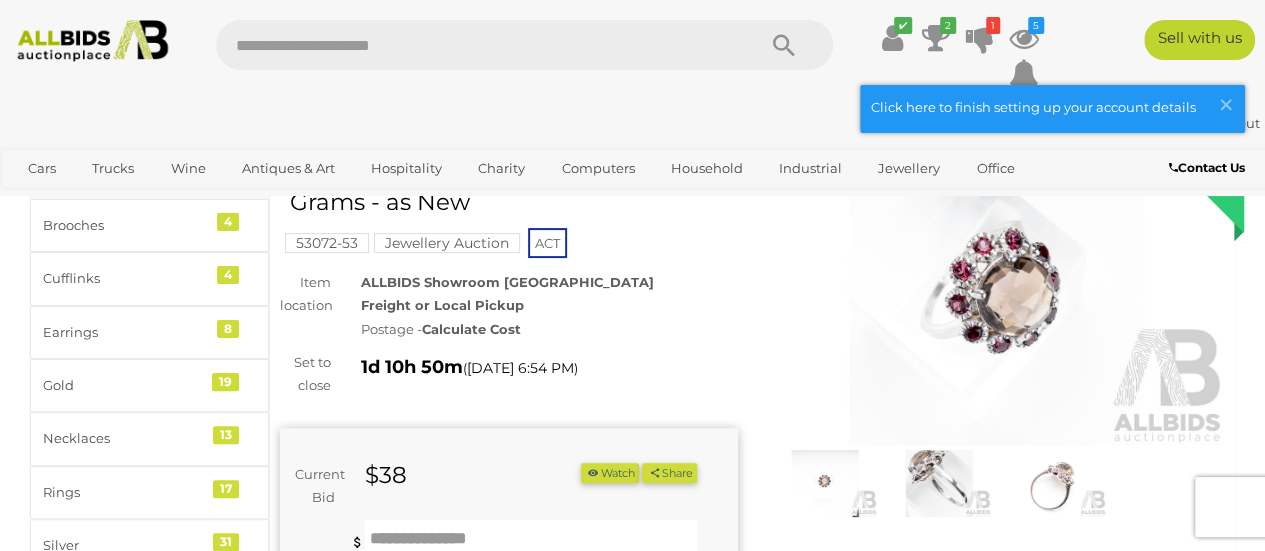click at bounding box center (939, 483) 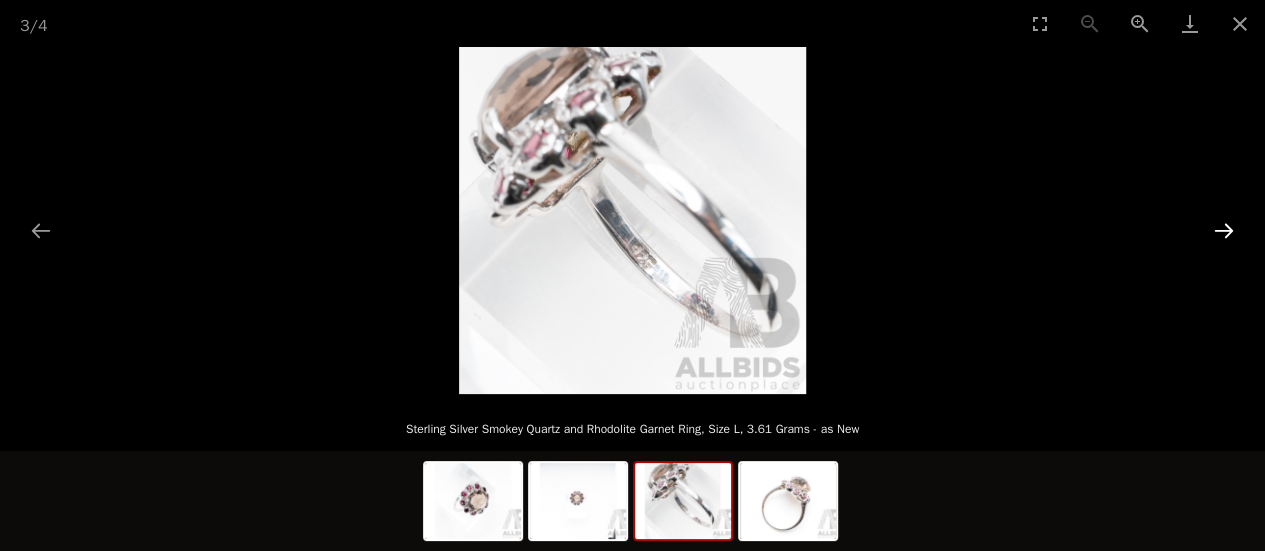 click at bounding box center [1224, 230] 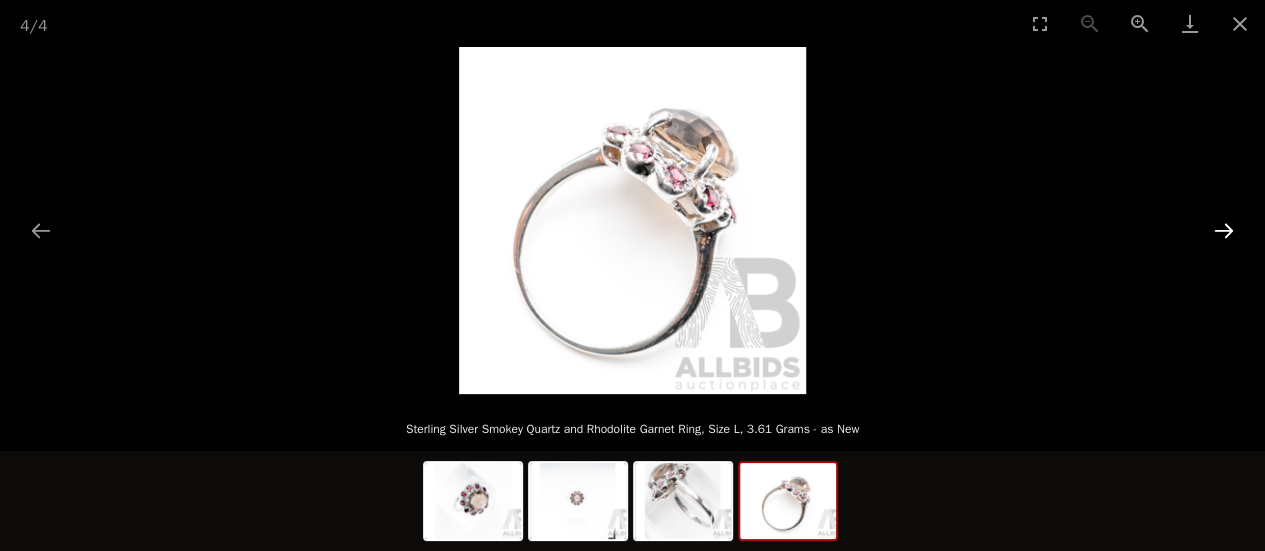click at bounding box center [1224, 230] 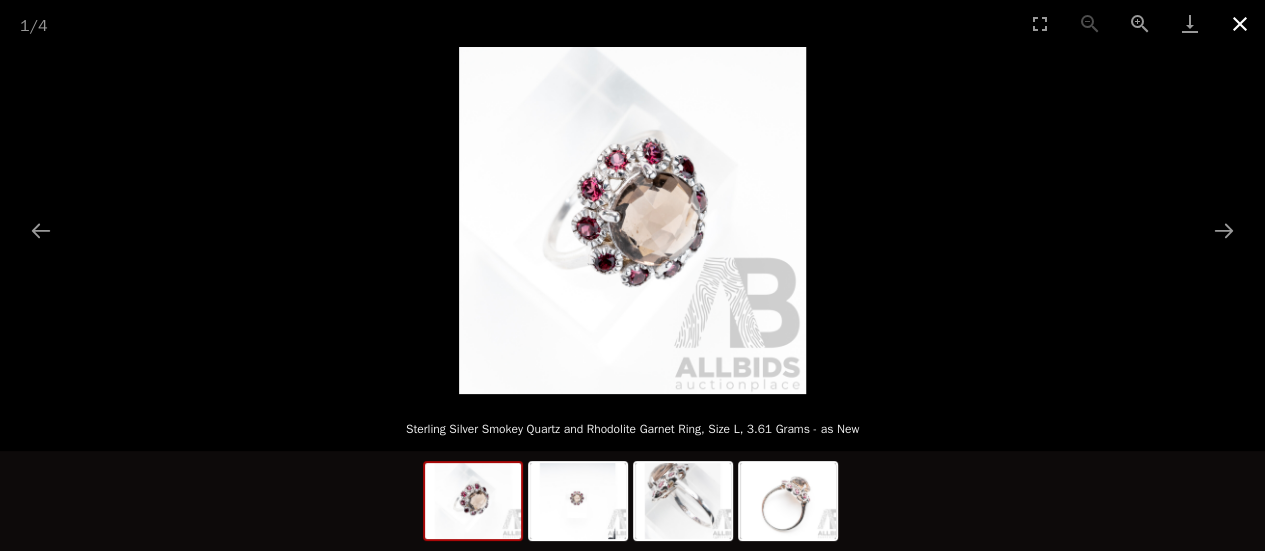 click at bounding box center (1240, 23) 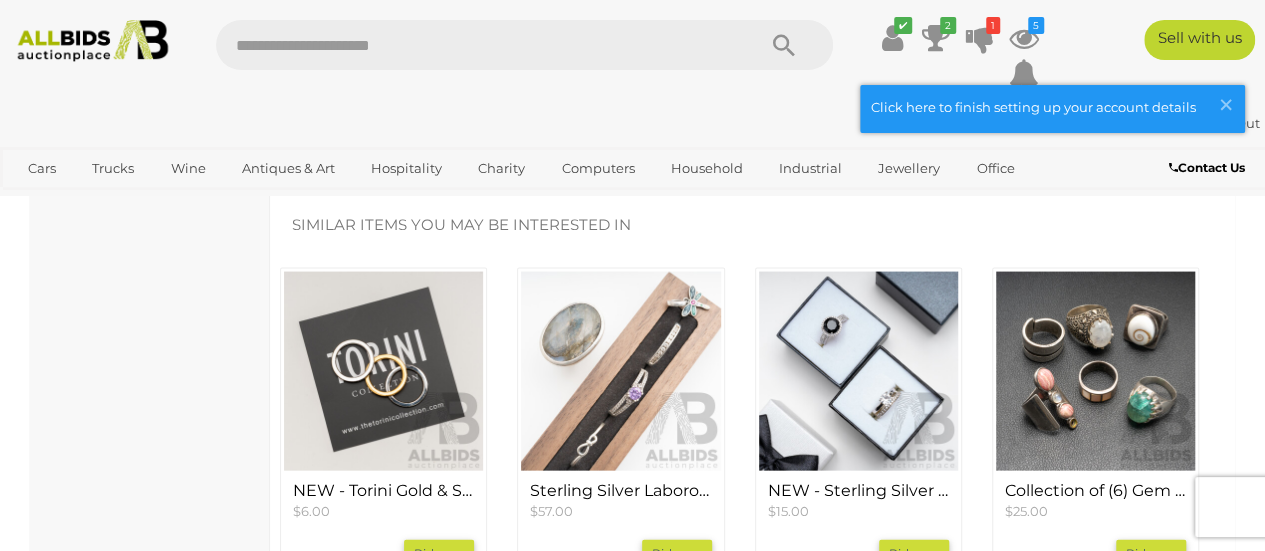 scroll, scrollTop: 1900, scrollLeft: 0, axis: vertical 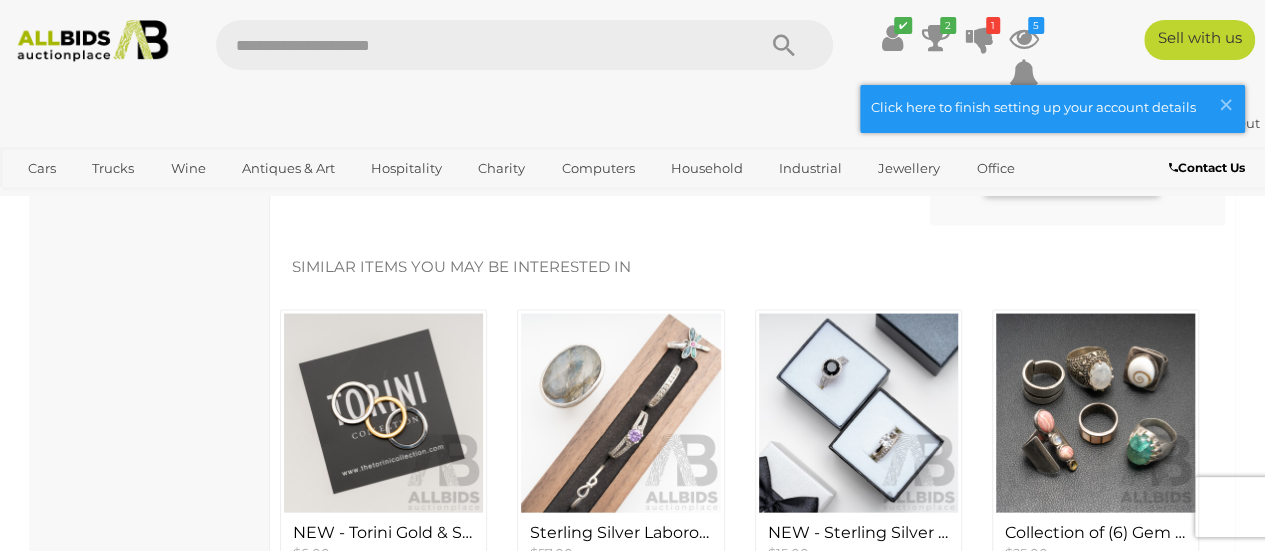click at bounding box center [858, 413] 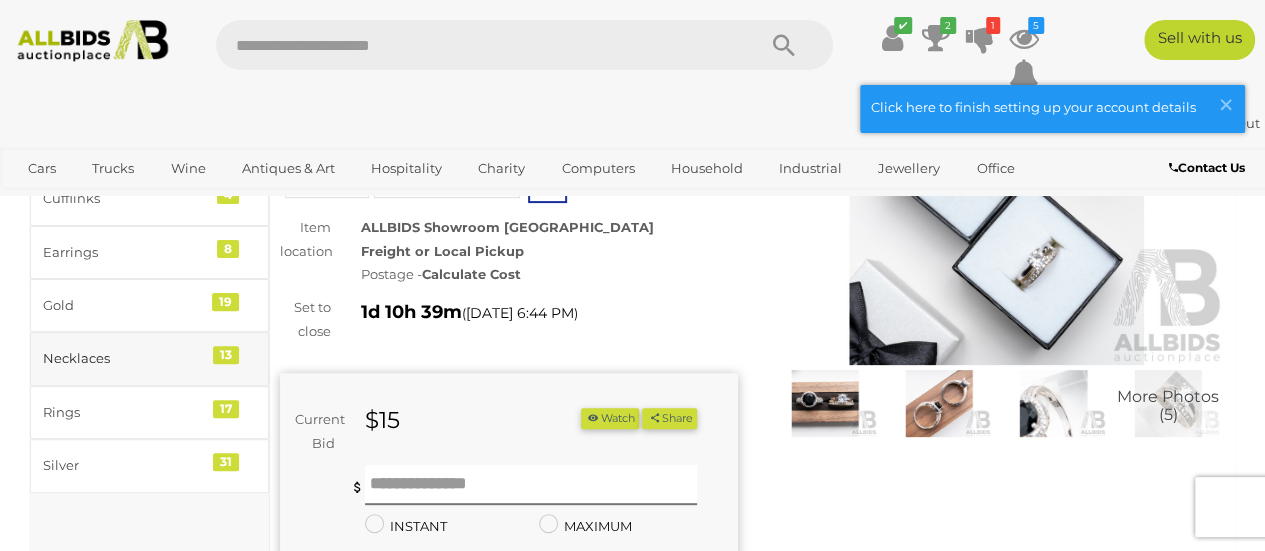 scroll, scrollTop: 200, scrollLeft: 0, axis: vertical 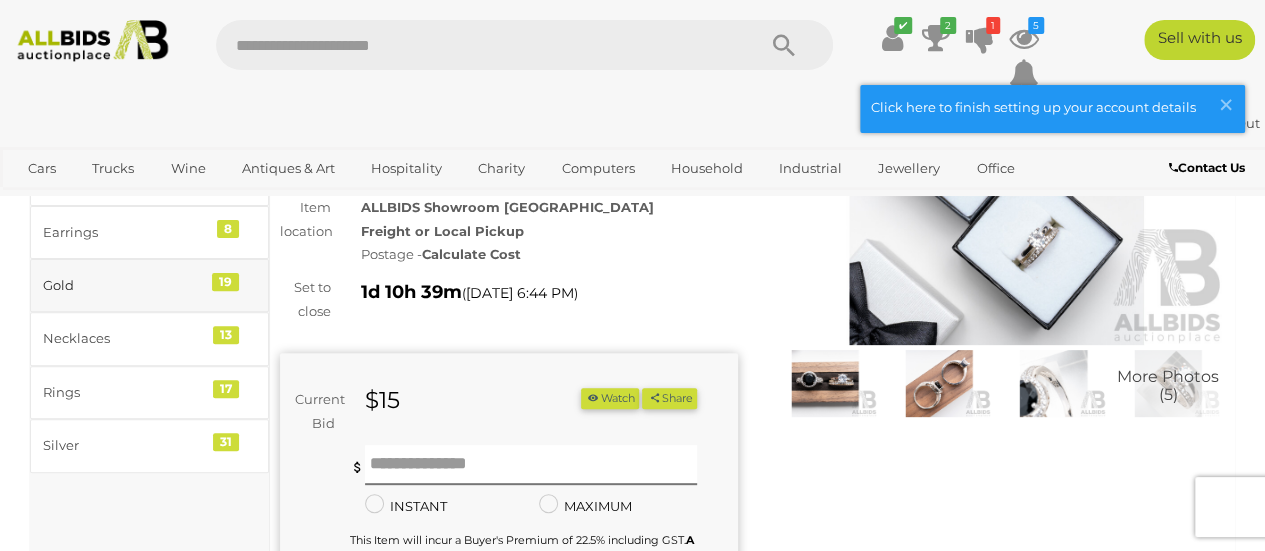 click on "Gold" at bounding box center [125, 285] 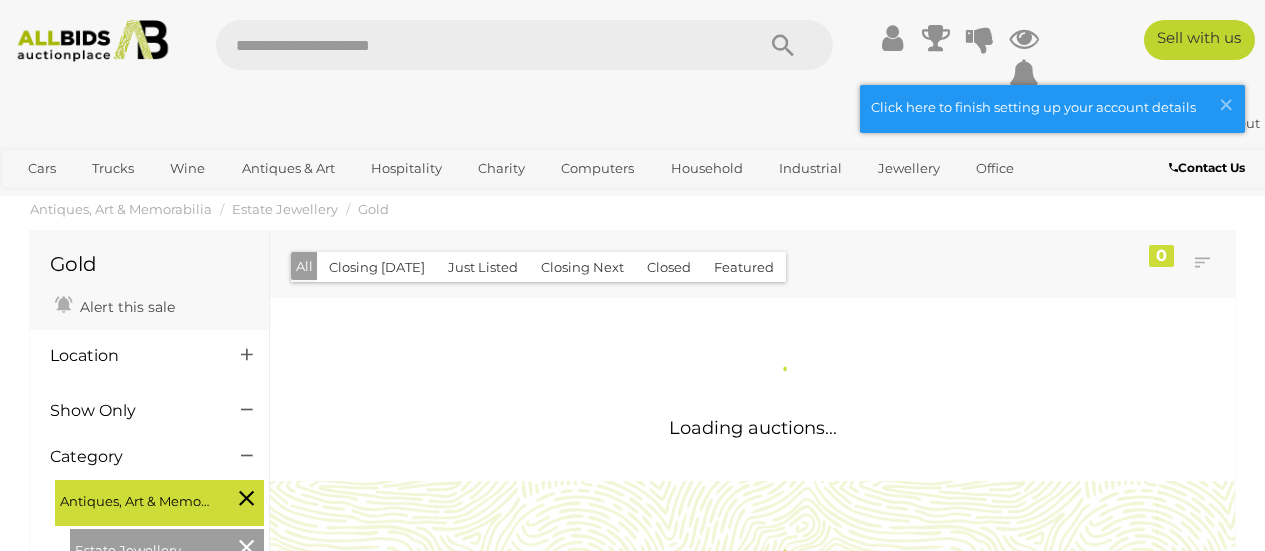 scroll, scrollTop: 0, scrollLeft: 0, axis: both 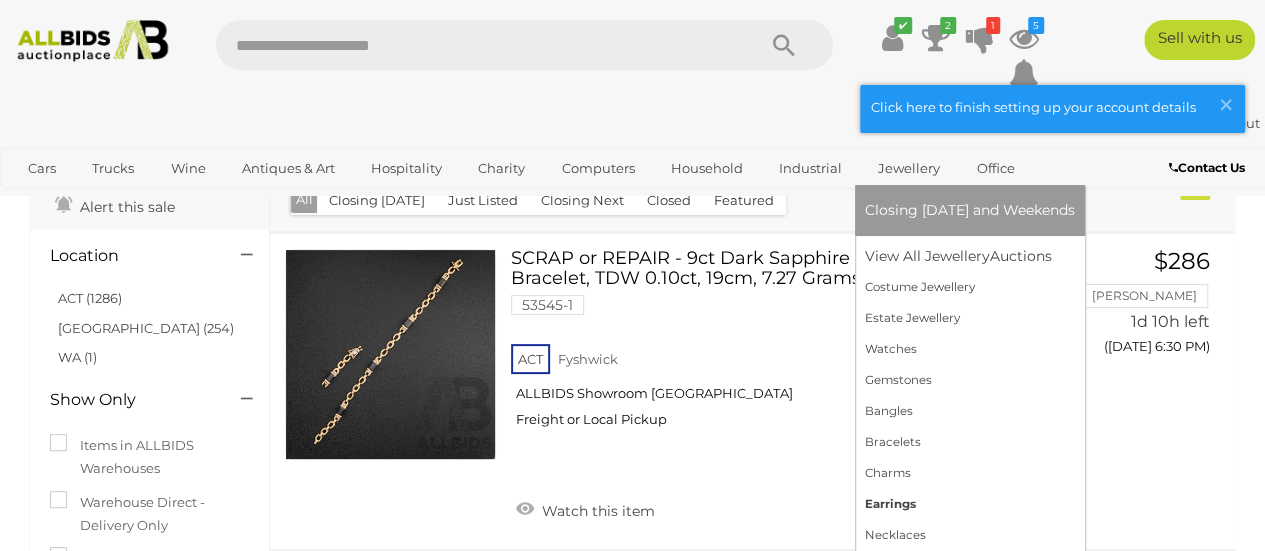 click on "Earrings" at bounding box center (970, 504) 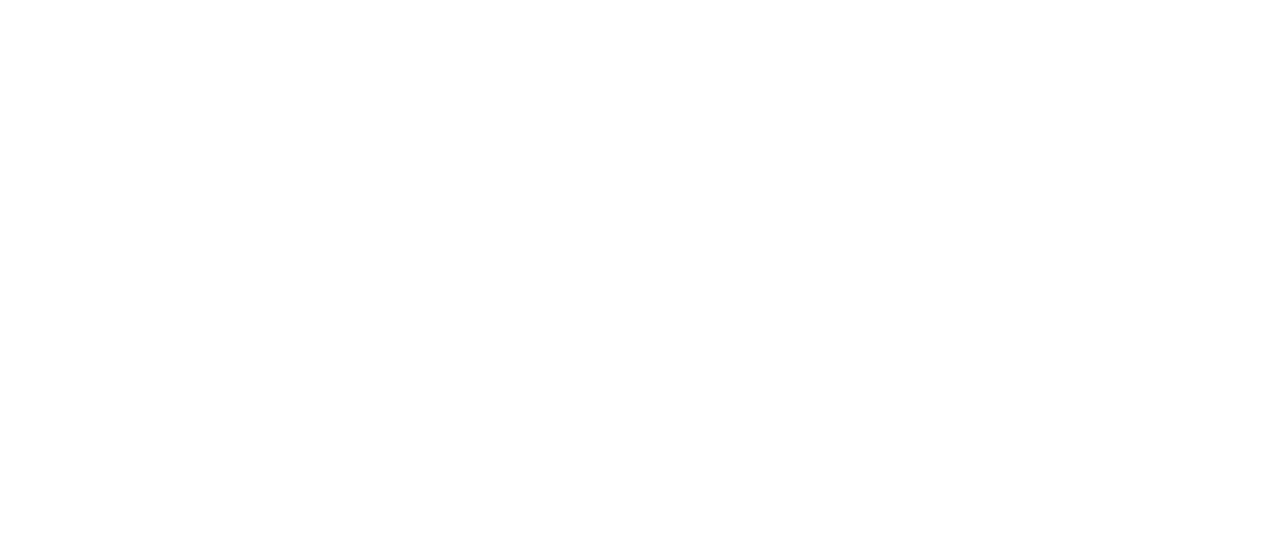 scroll, scrollTop: 0, scrollLeft: 0, axis: both 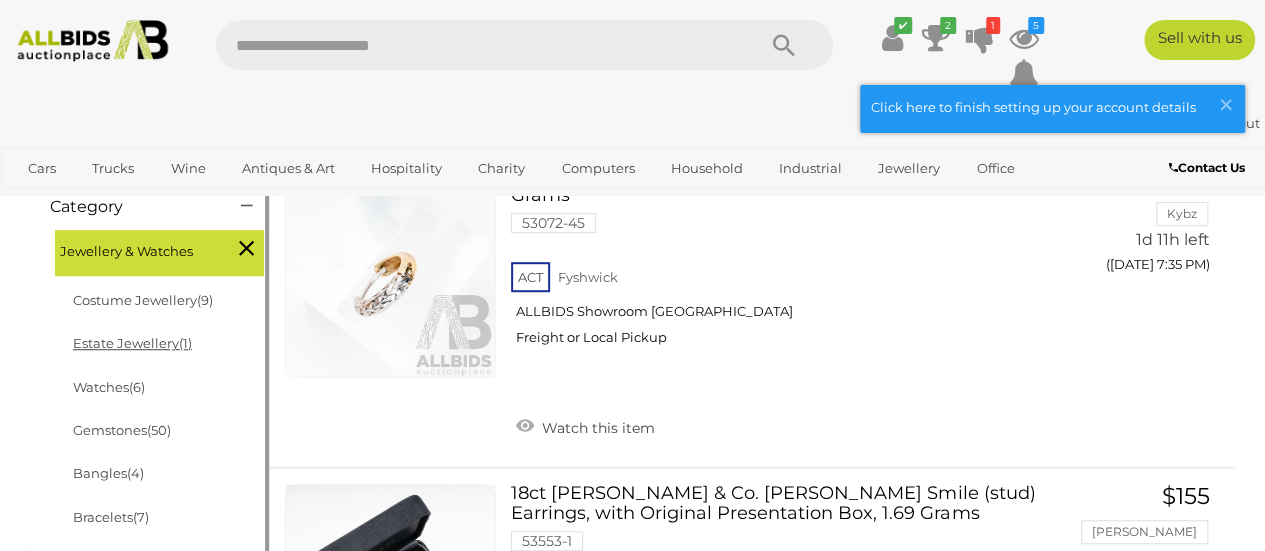 click on "Estate Jewellery
(1)" at bounding box center (132, 343) 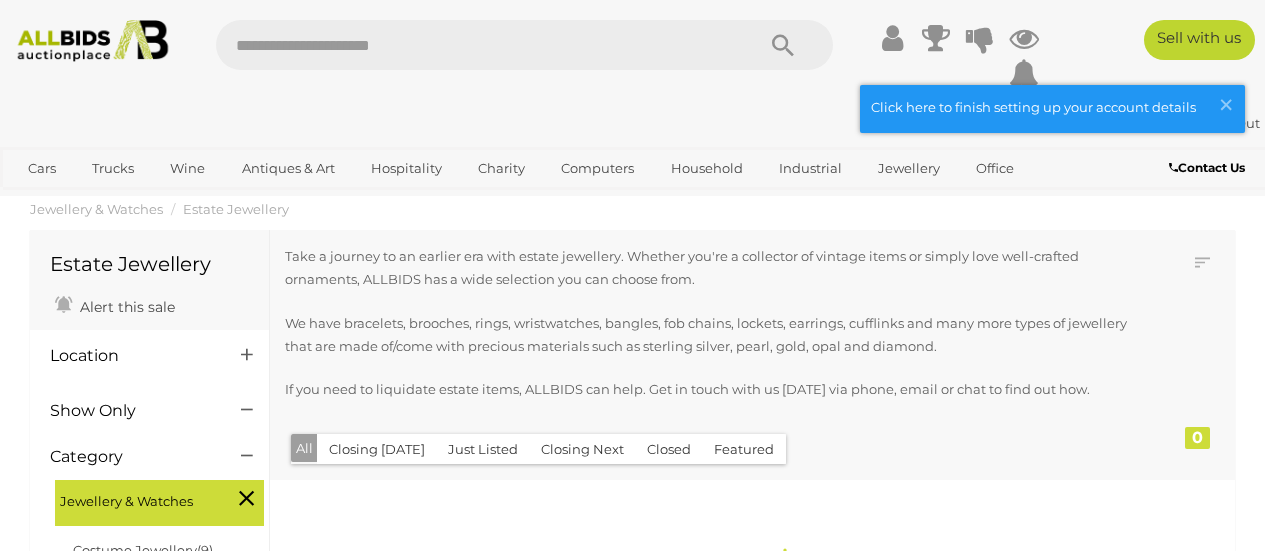 scroll, scrollTop: 0, scrollLeft: 0, axis: both 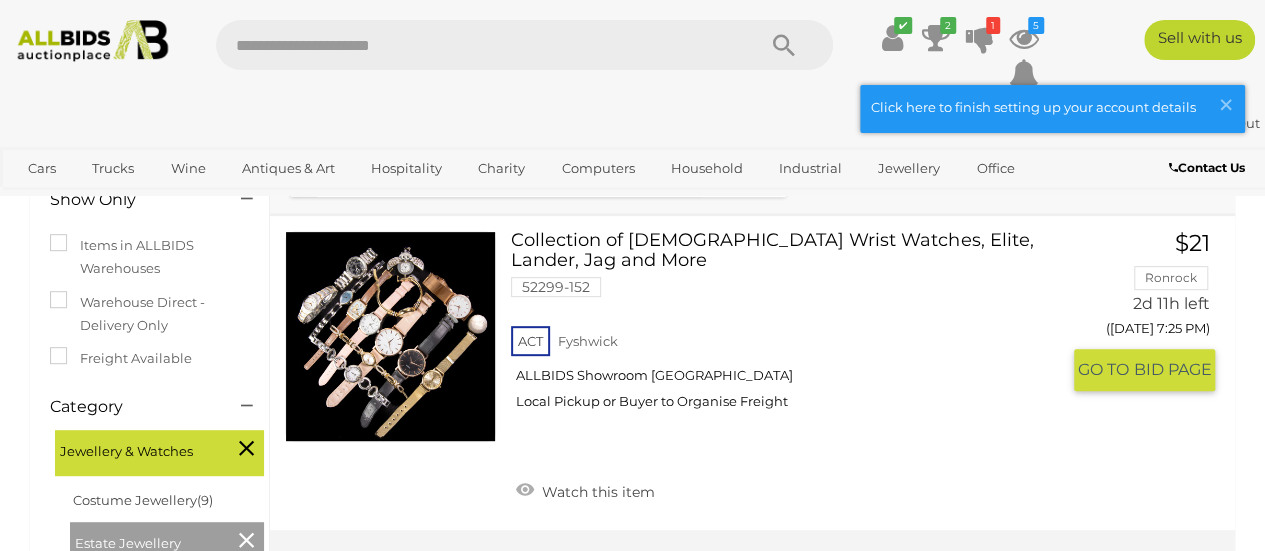 click at bounding box center (390, 336) 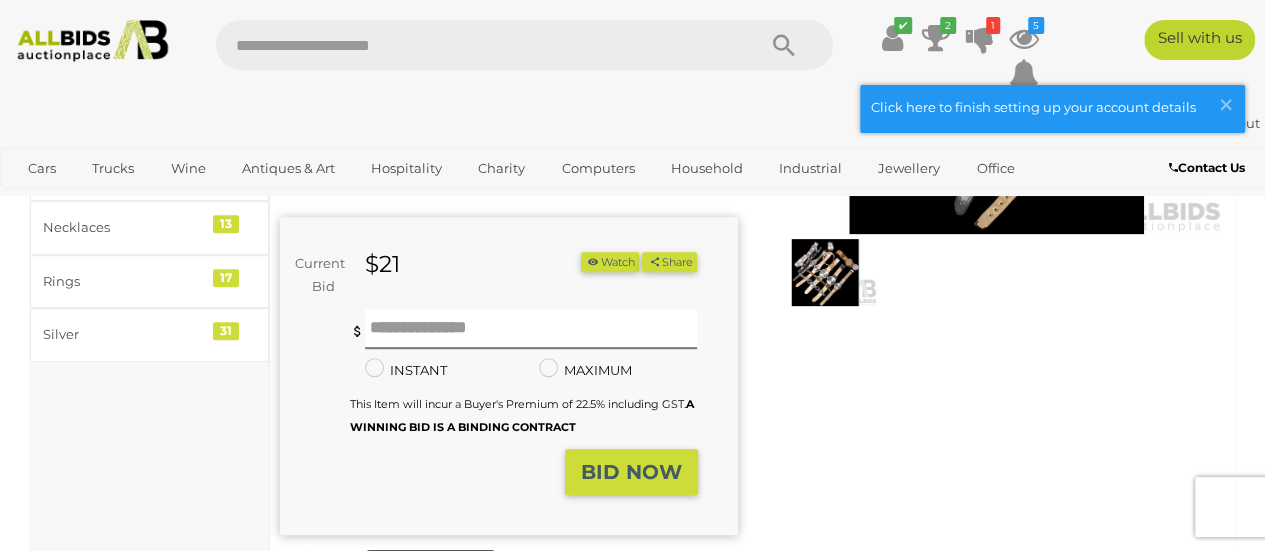 scroll, scrollTop: 200, scrollLeft: 0, axis: vertical 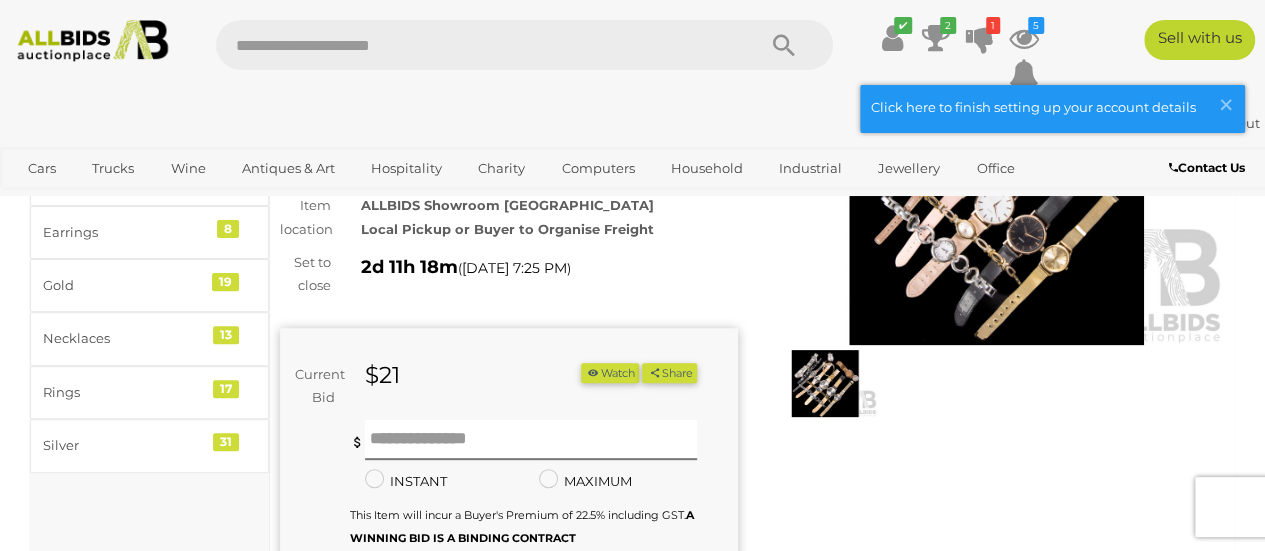 click at bounding box center (997, 197) 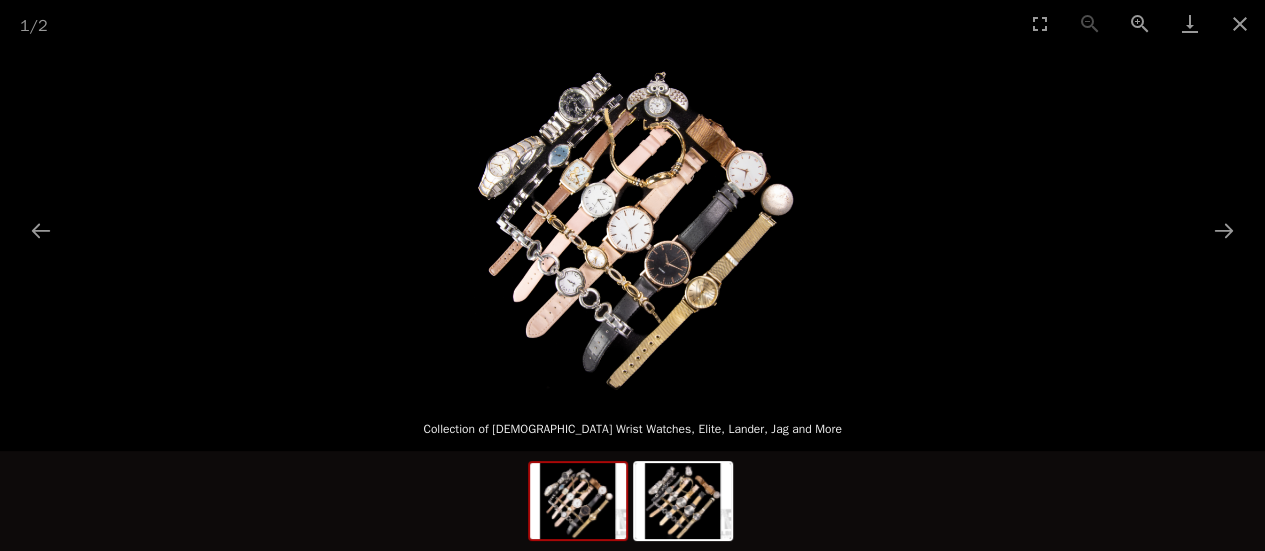 click at bounding box center [632, 220] 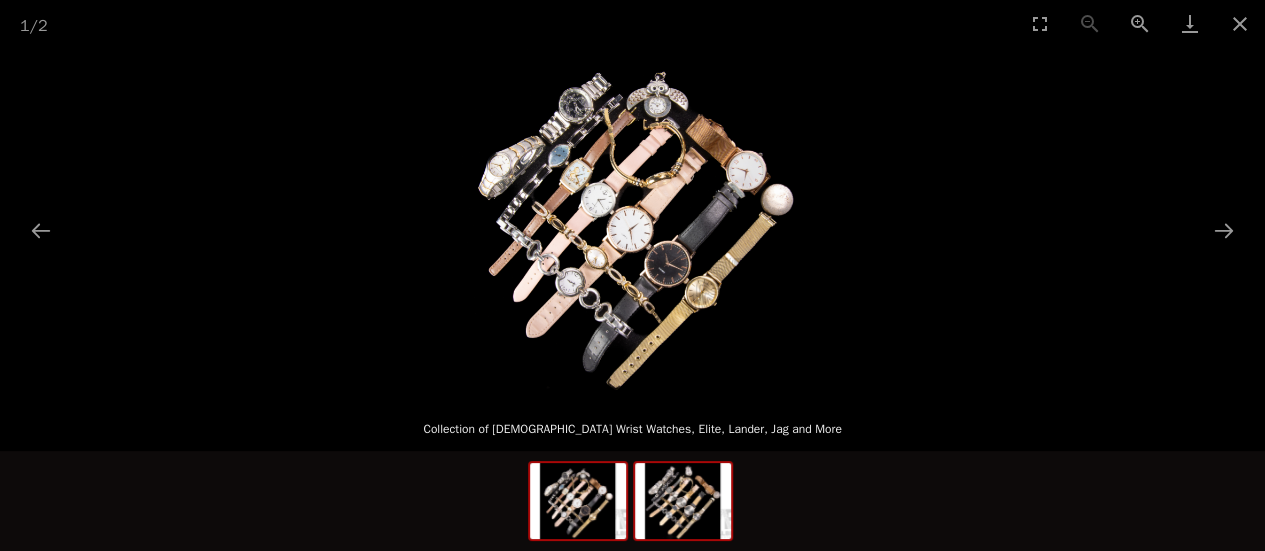 click at bounding box center (683, 501) 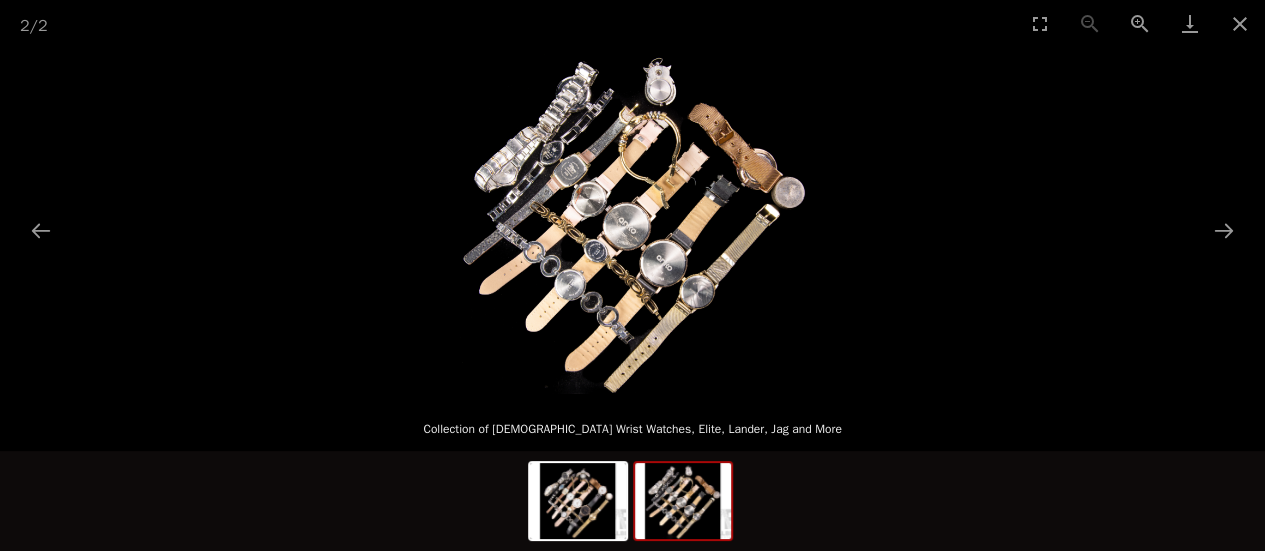 scroll, scrollTop: 0, scrollLeft: 0, axis: both 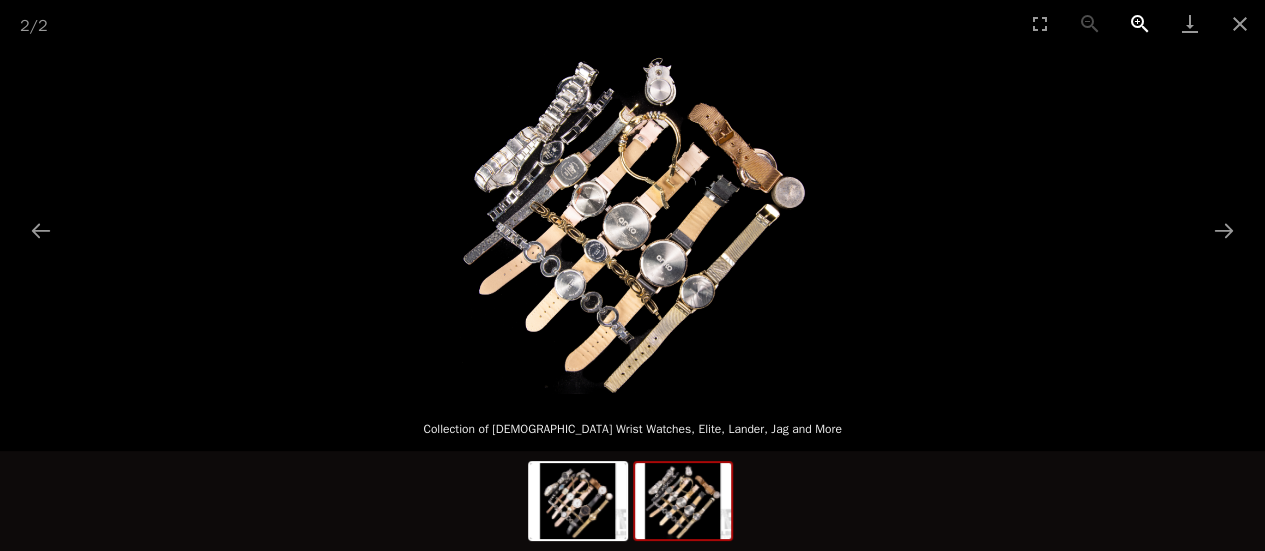 drag, startPoint x: 1244, startPoint y: 19, endPoint x: 1159, endPoint y: 32, distance: 85.98837 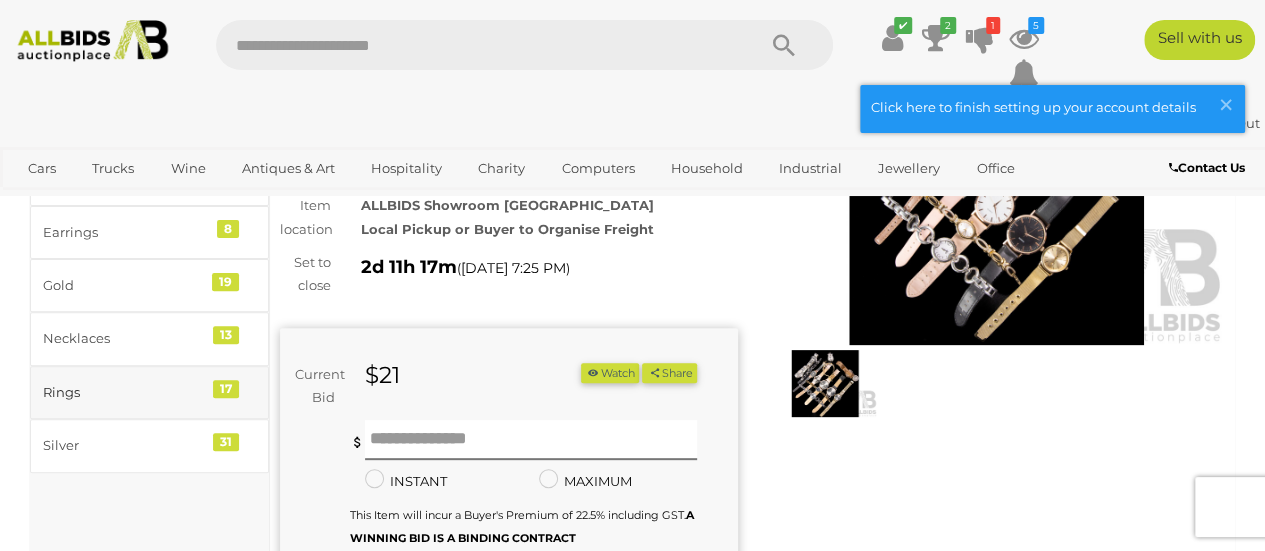 click on "Rings" at bounding box center [125, 392] 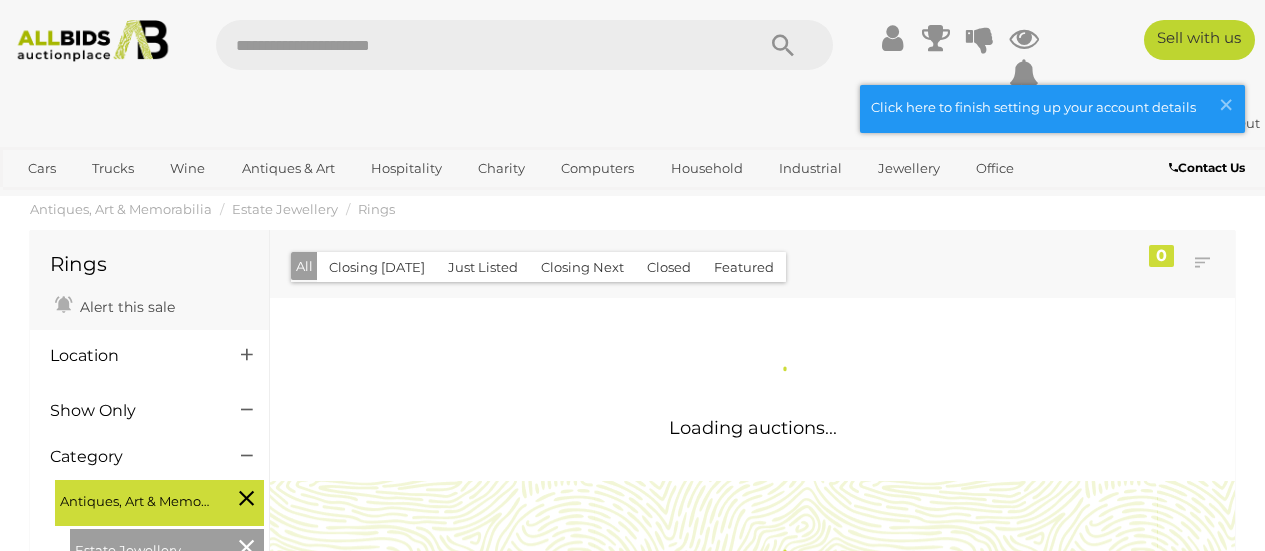 scroll, scrollTop: 0, scrollLeft: 0, axis: both 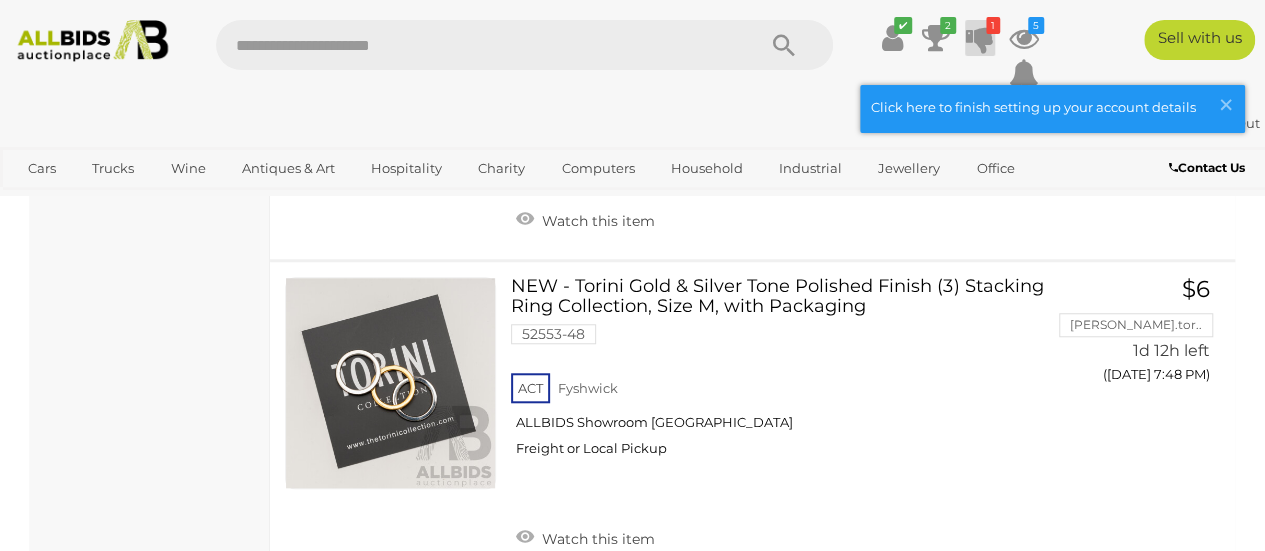 click at bounding box center [980, 38] 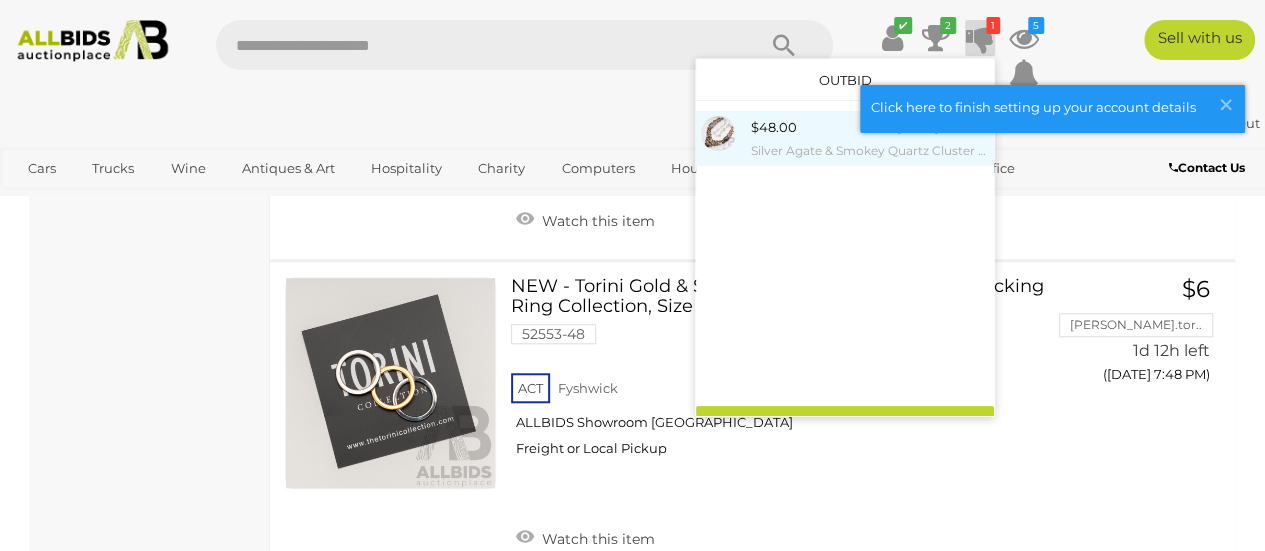 click on "$48.00" at bounding box center (774, 127) 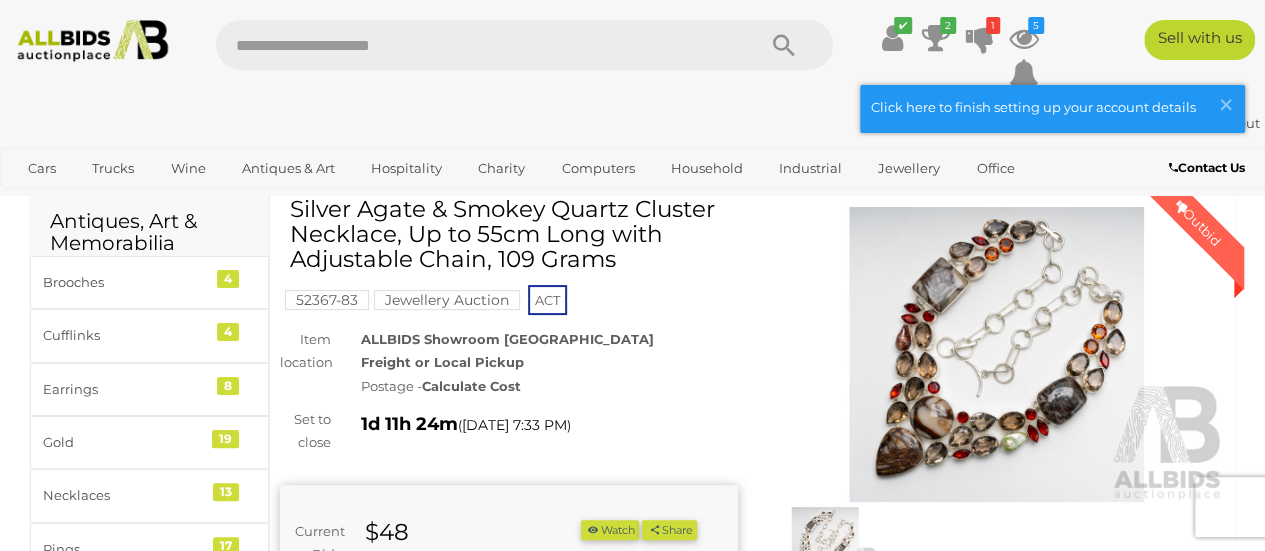 scroll, scrollTop: 0, scrollLeft: 0, axis: both 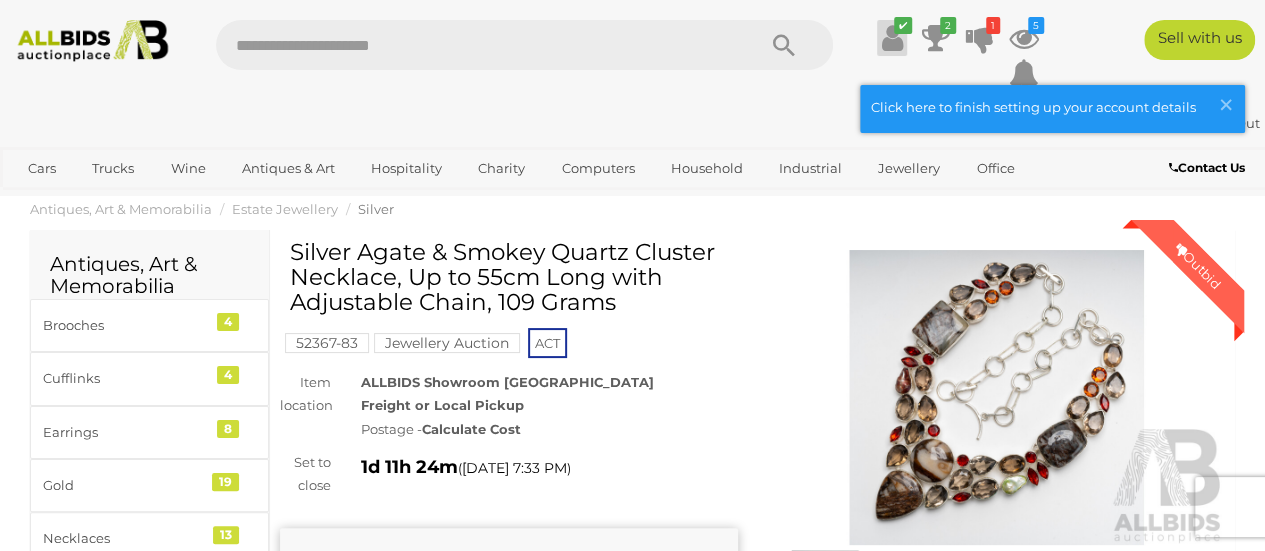 click on "✔" at bounding box center [903, 25] 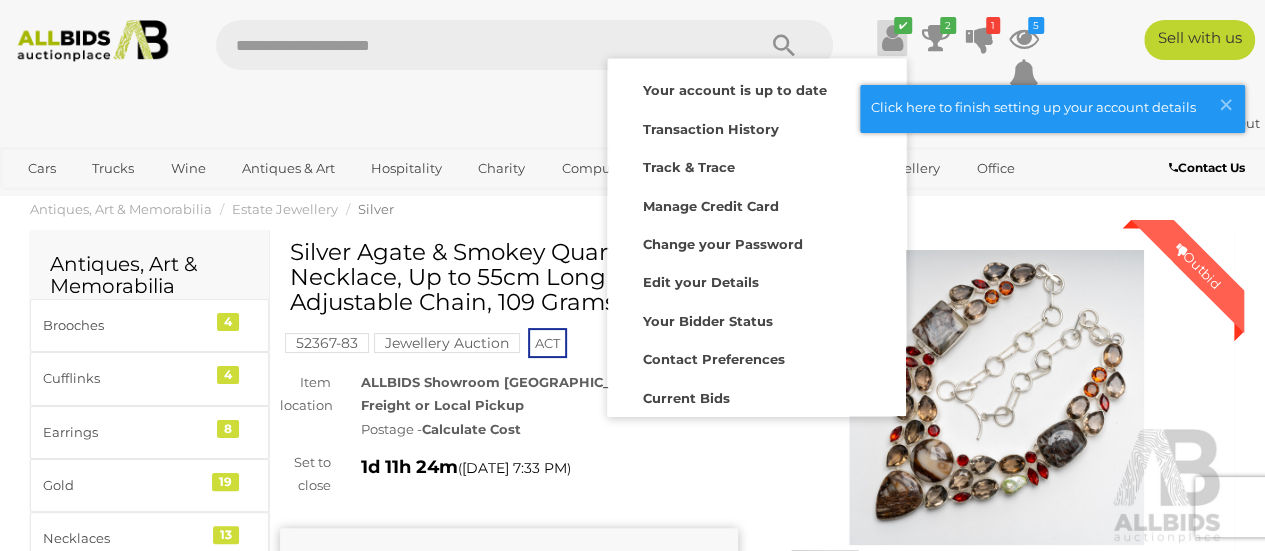 click at bounding box center (997, 436) 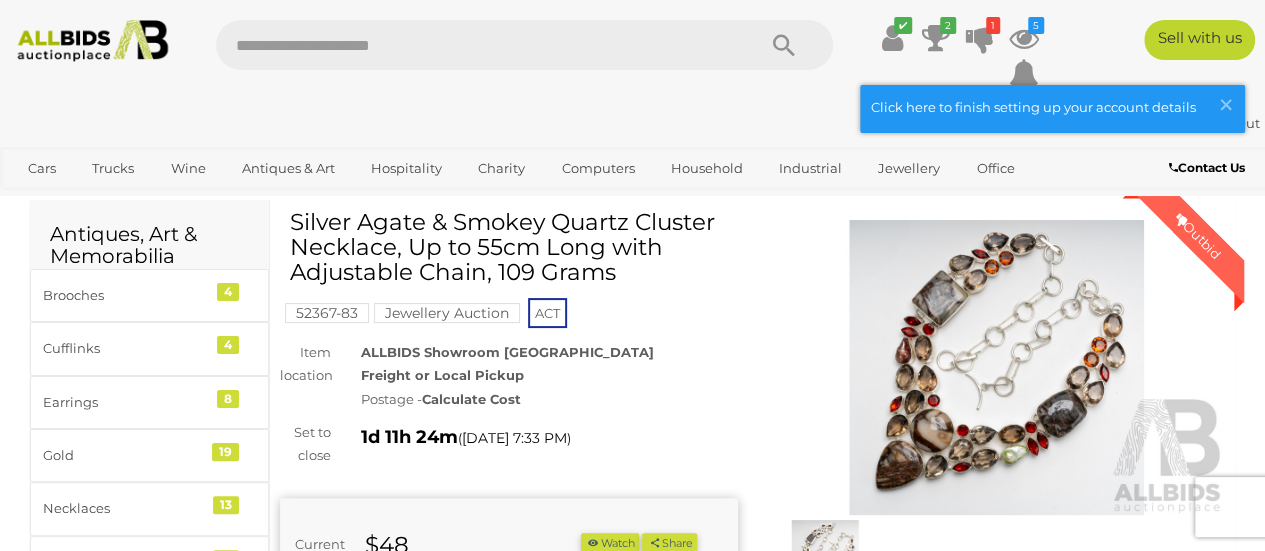 scroll, scrollTop: 0, scrollLeft: 0, axis: both 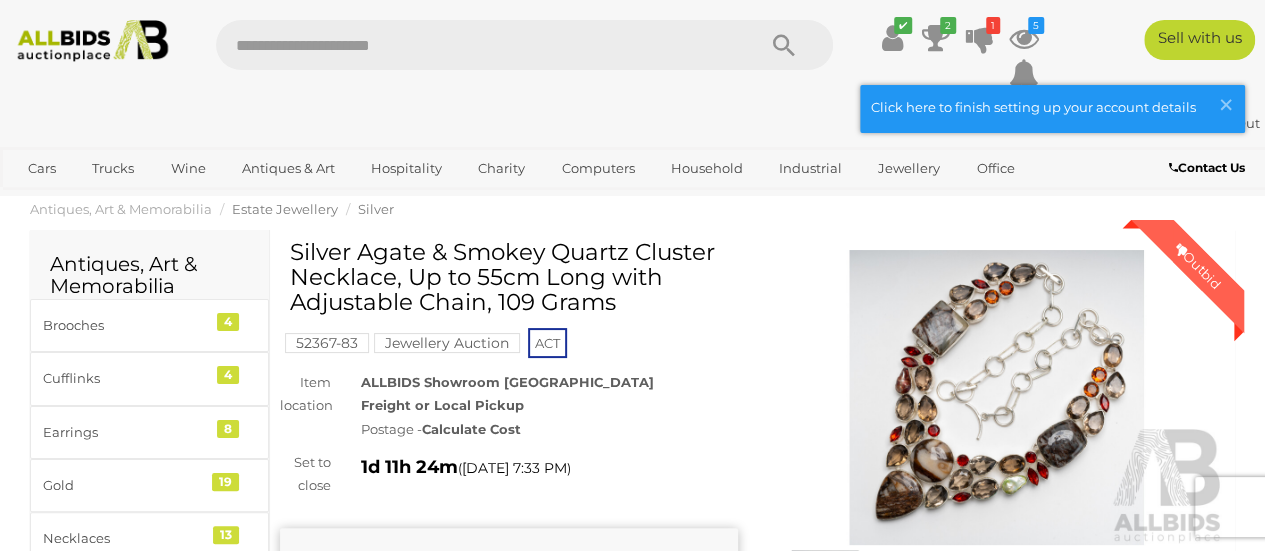 click on "Estate Jewellery" at bounding box center [285, 209] 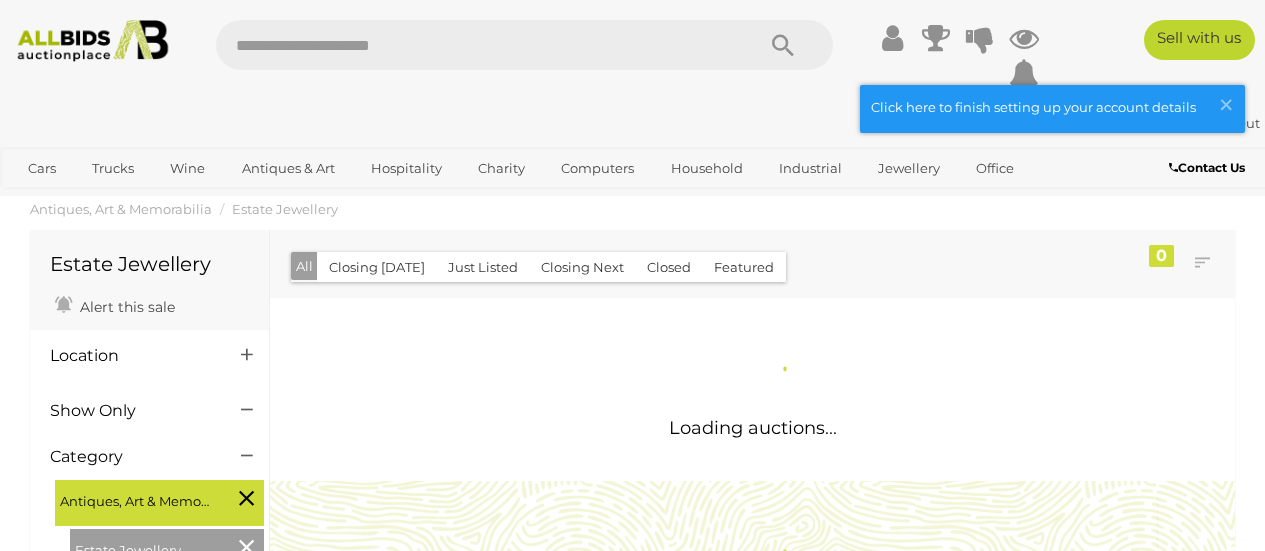scroll, scrollTop: 0, scrollLeft: 0, axis: both 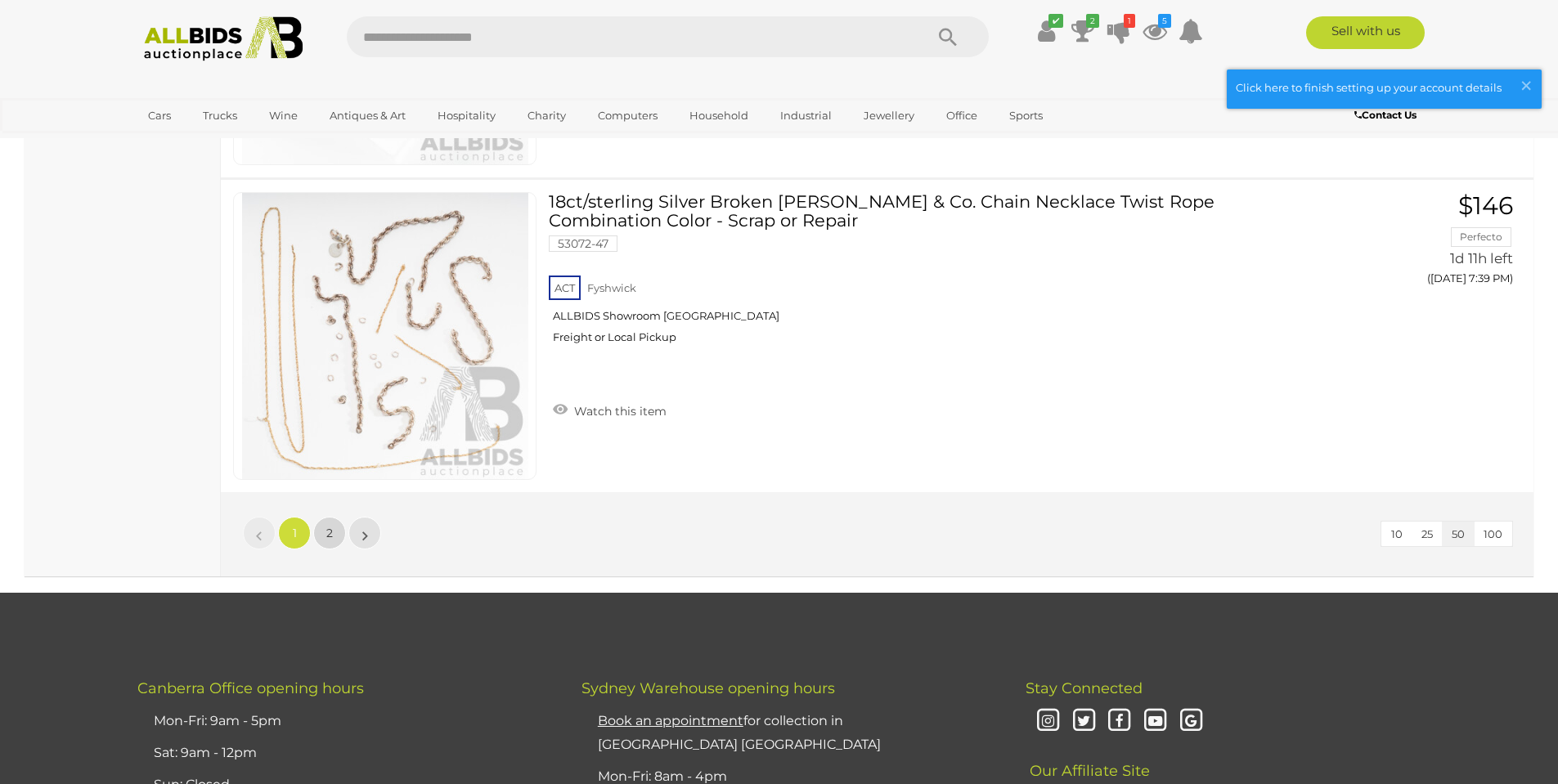 click on "2" at bounding box center [330, 533] 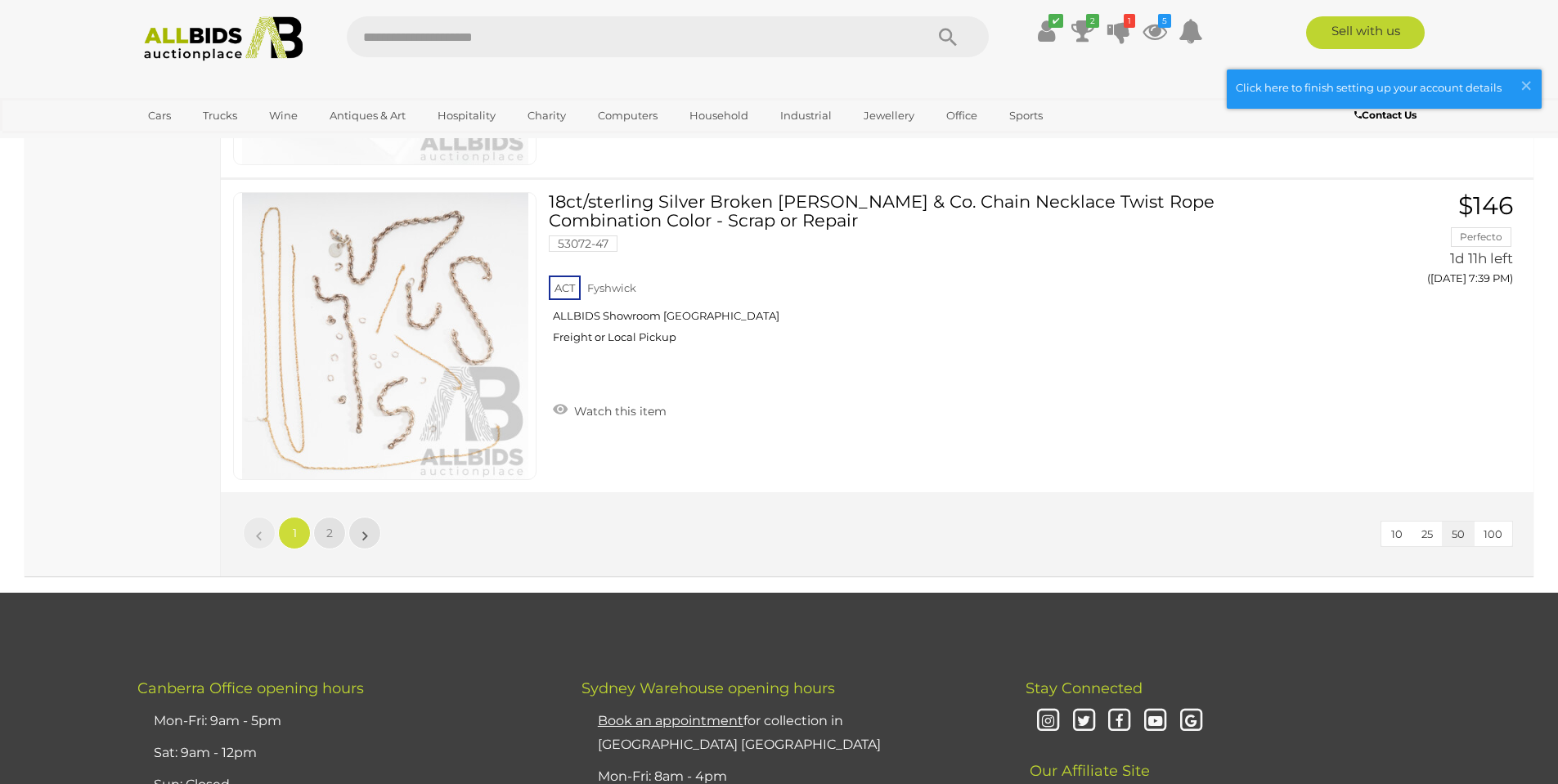 scroll, scrollTop: 80, scrollLeft: 0, axis: vertical 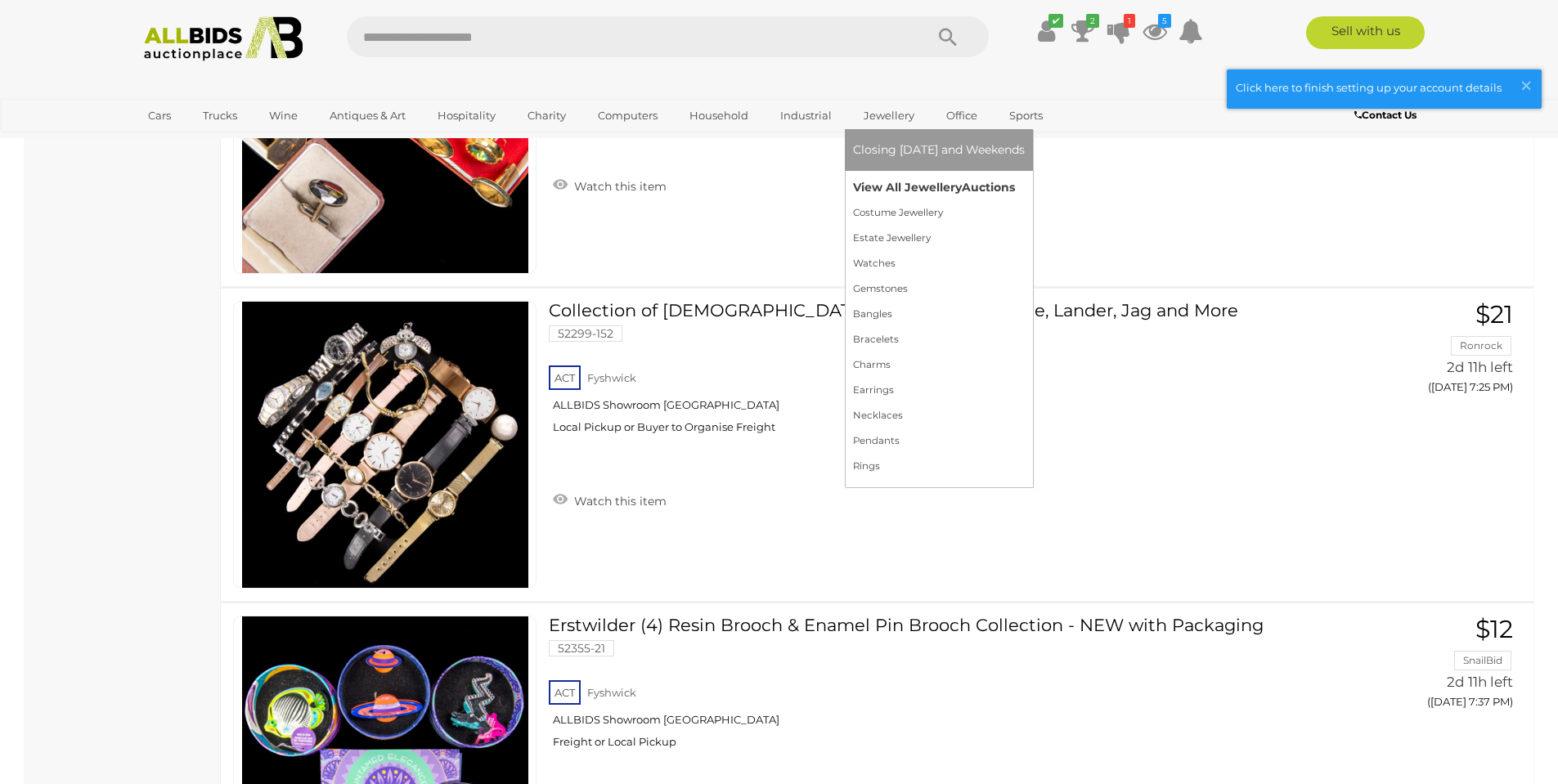 click on "View All Jewellery  Auctions" at bounding box center [939, 187] 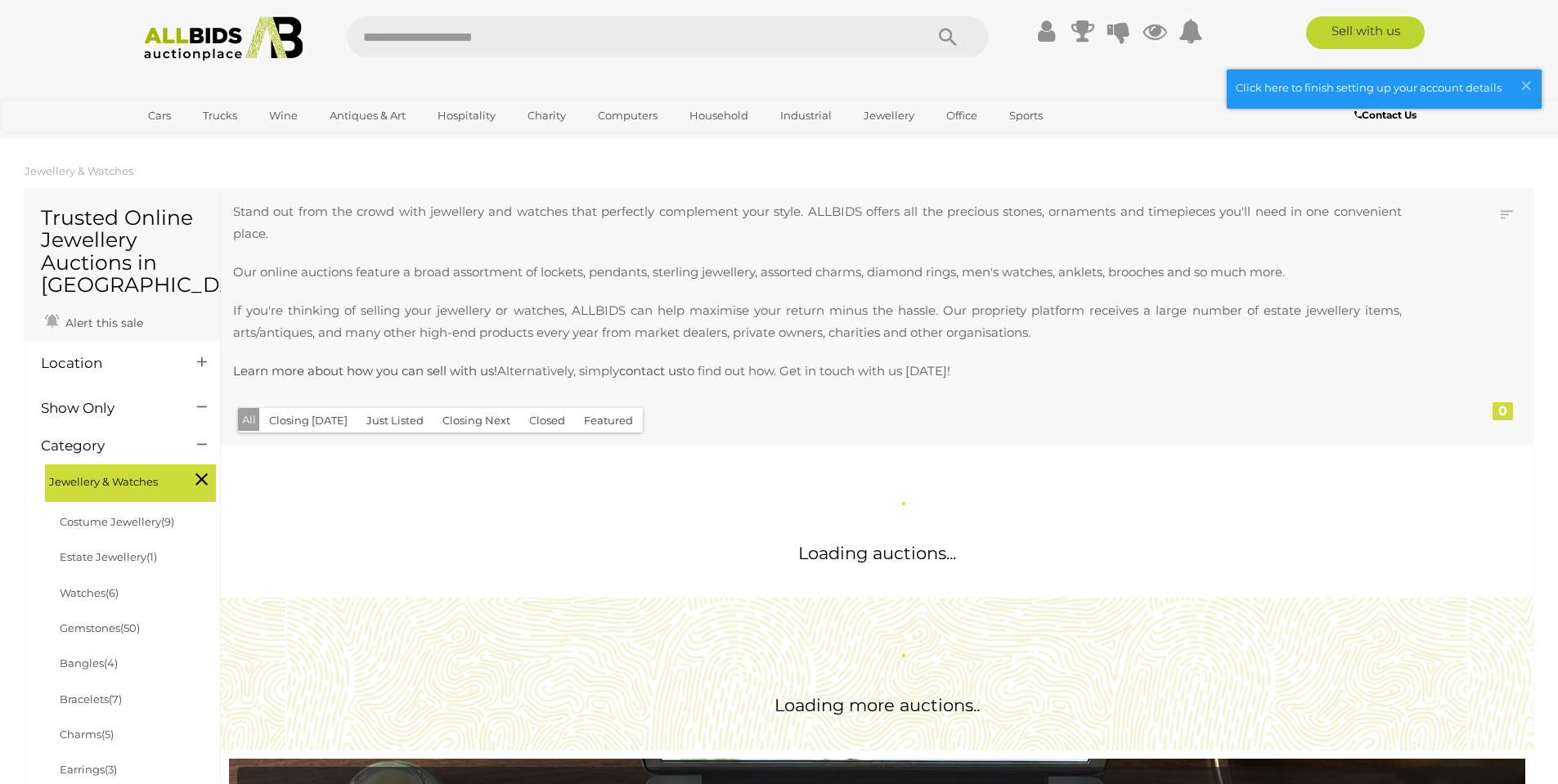 scroll, scrollTop: 0, scrollLeft: 0, axis: both 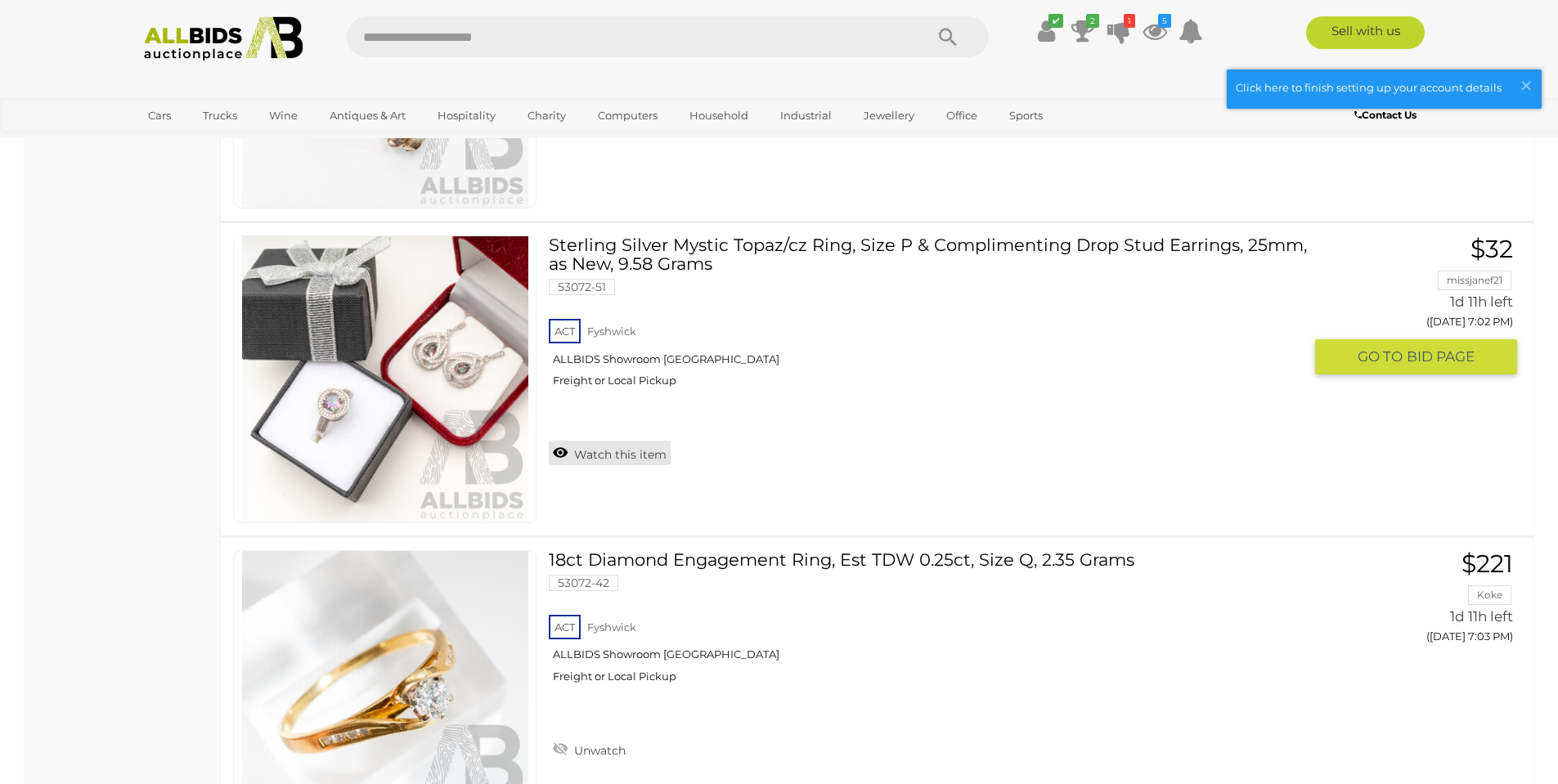 click on "Watch this item" at bounding box center (609, 453) 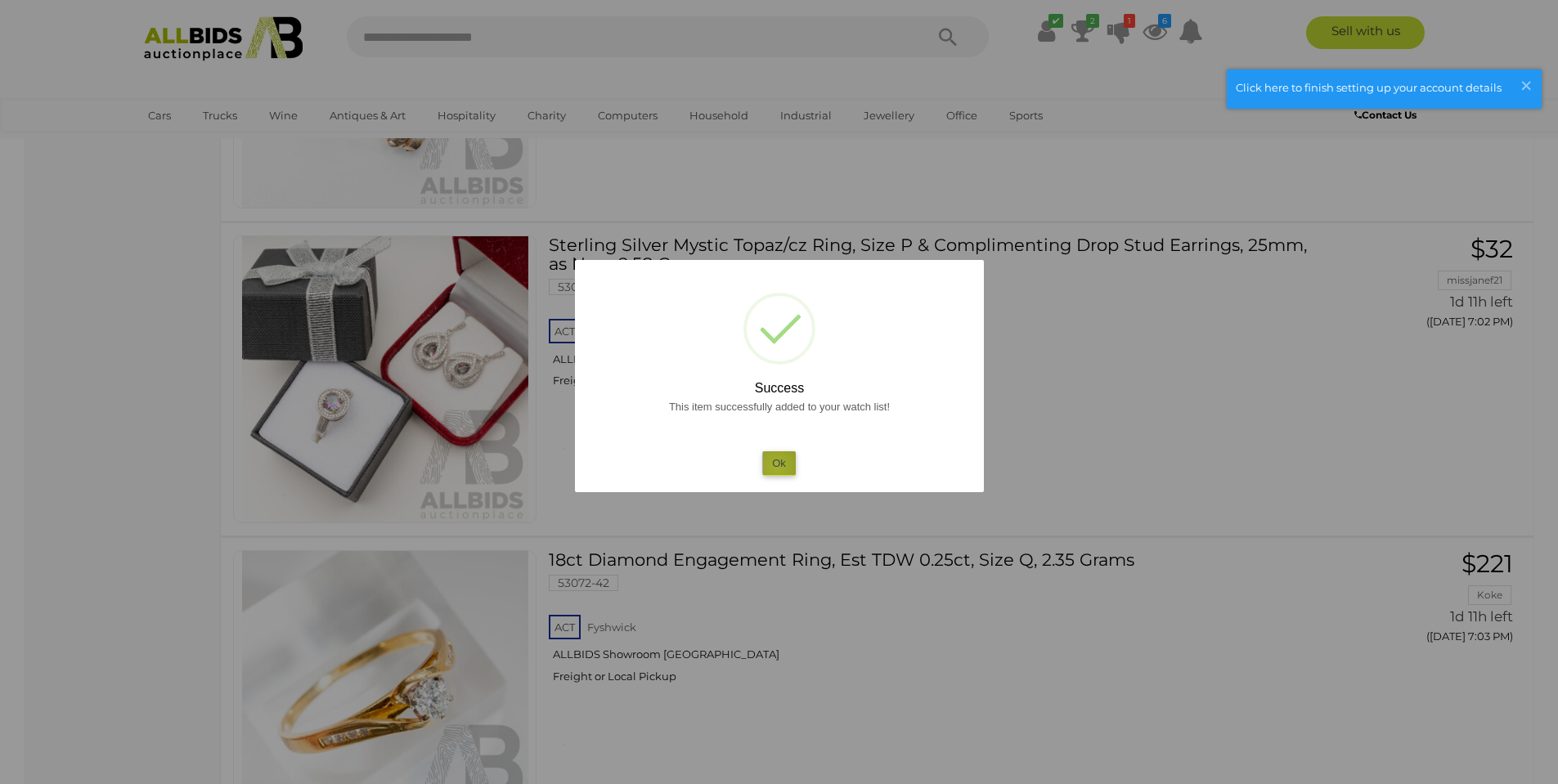 click on "Ok" at bounding box center [779, 463] 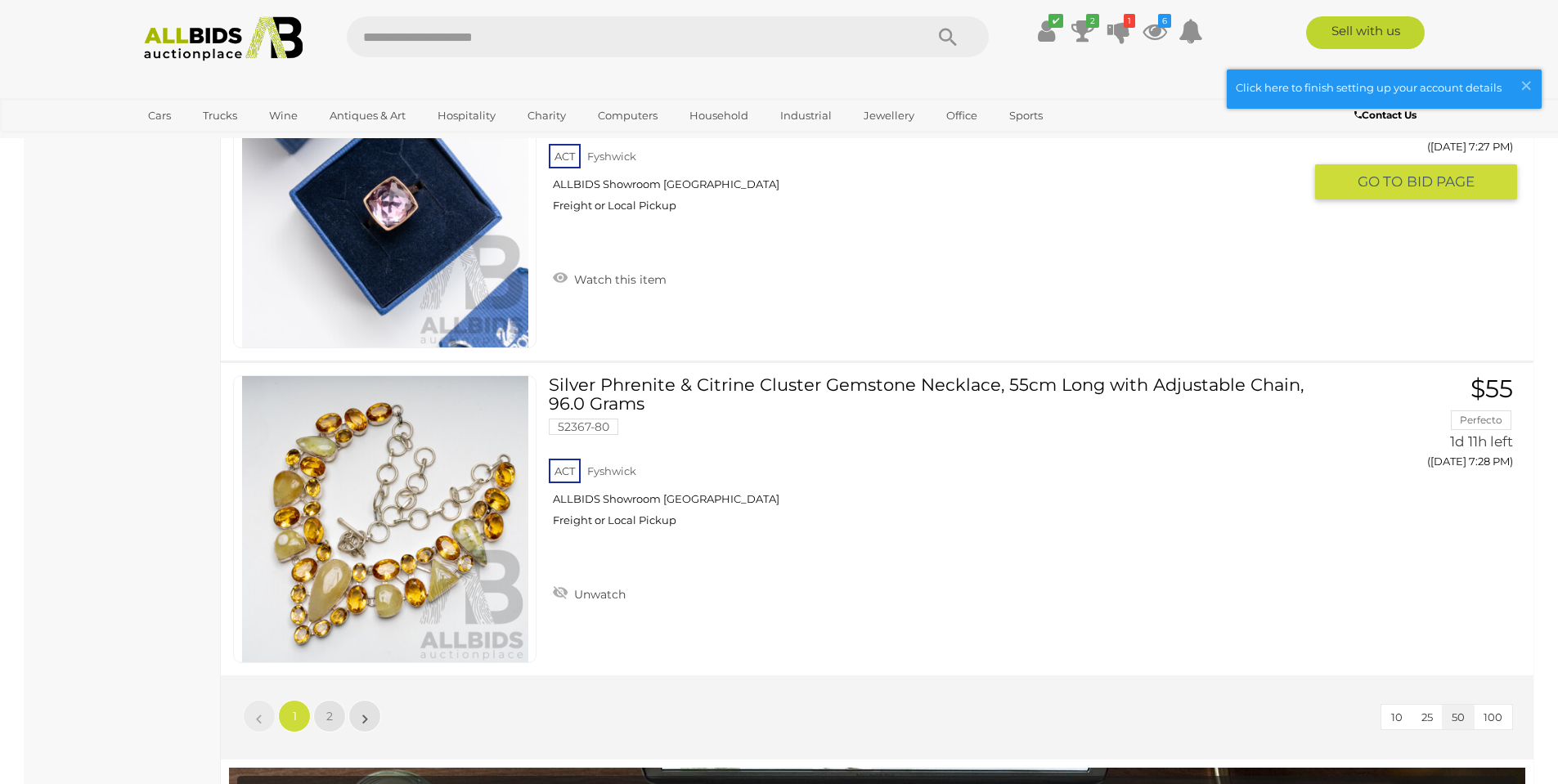scroll, scrollTop: 15696, scrollLeft: 0, axis: vertical 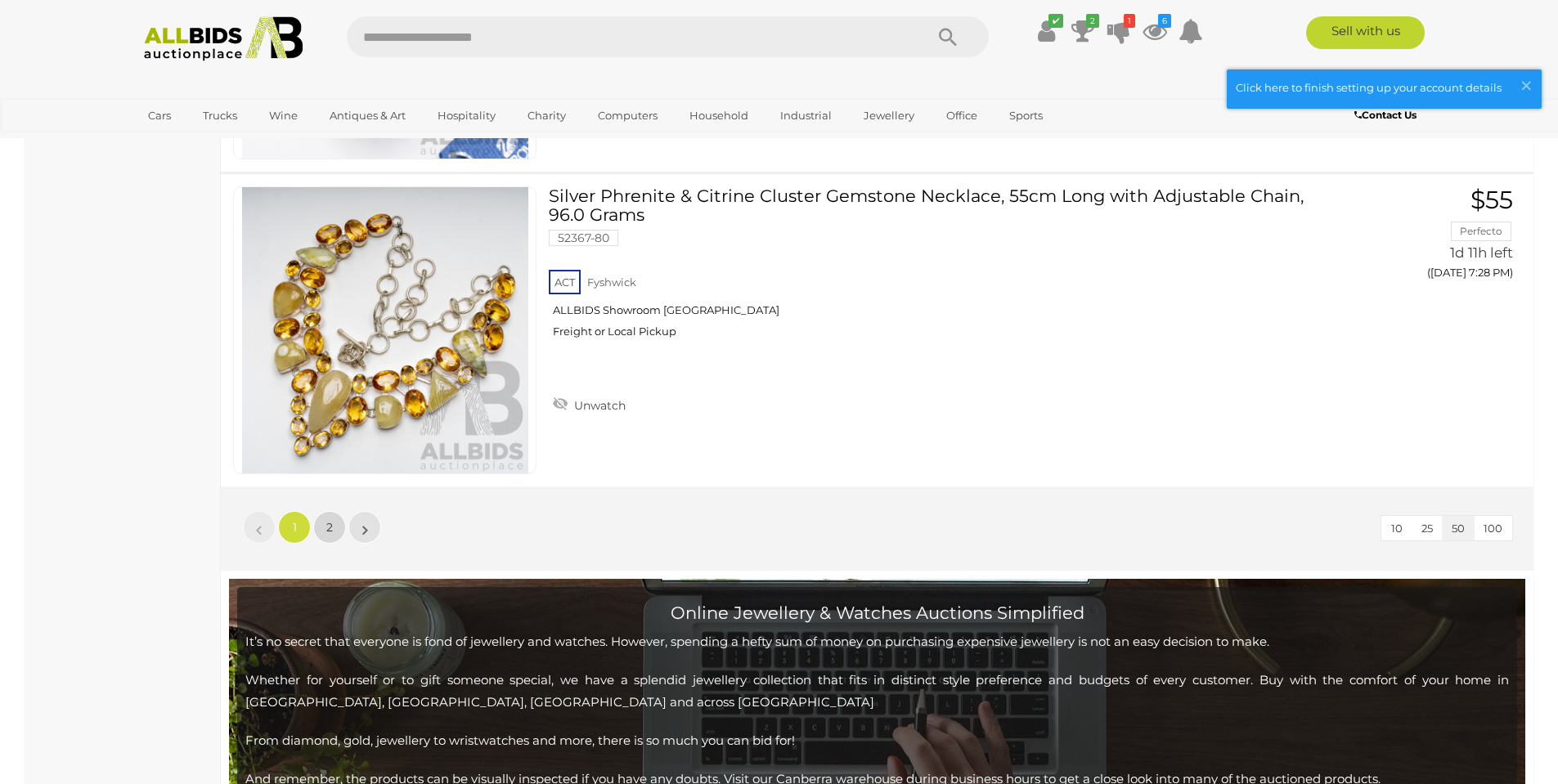 click on "2" at bounding box center (330, 527) 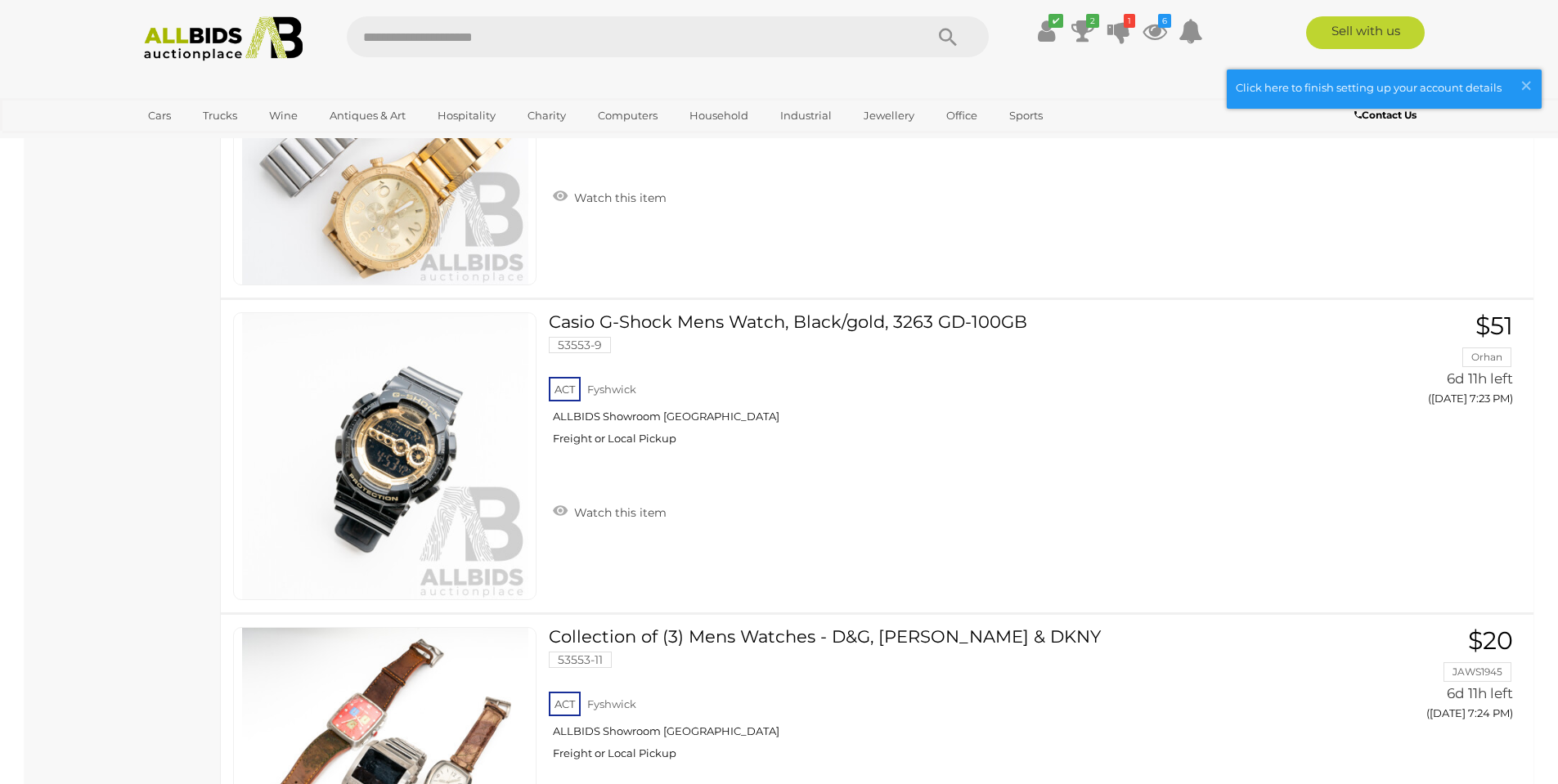 scroll, scrollTop: 7953, scrollLeft: 0, axis: vertical 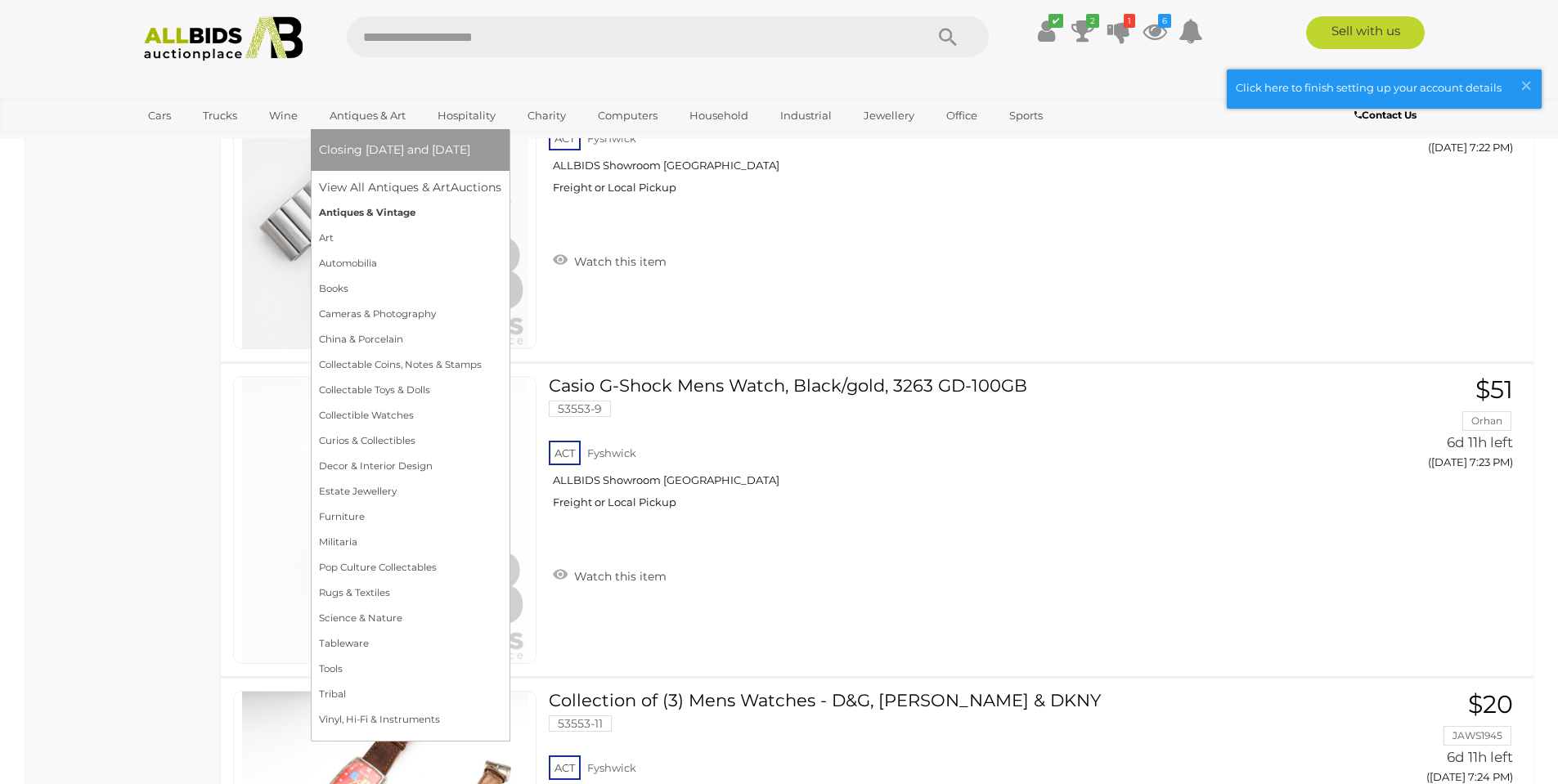 click on "Antiques & Vintage" at bounding box center [410, 213] 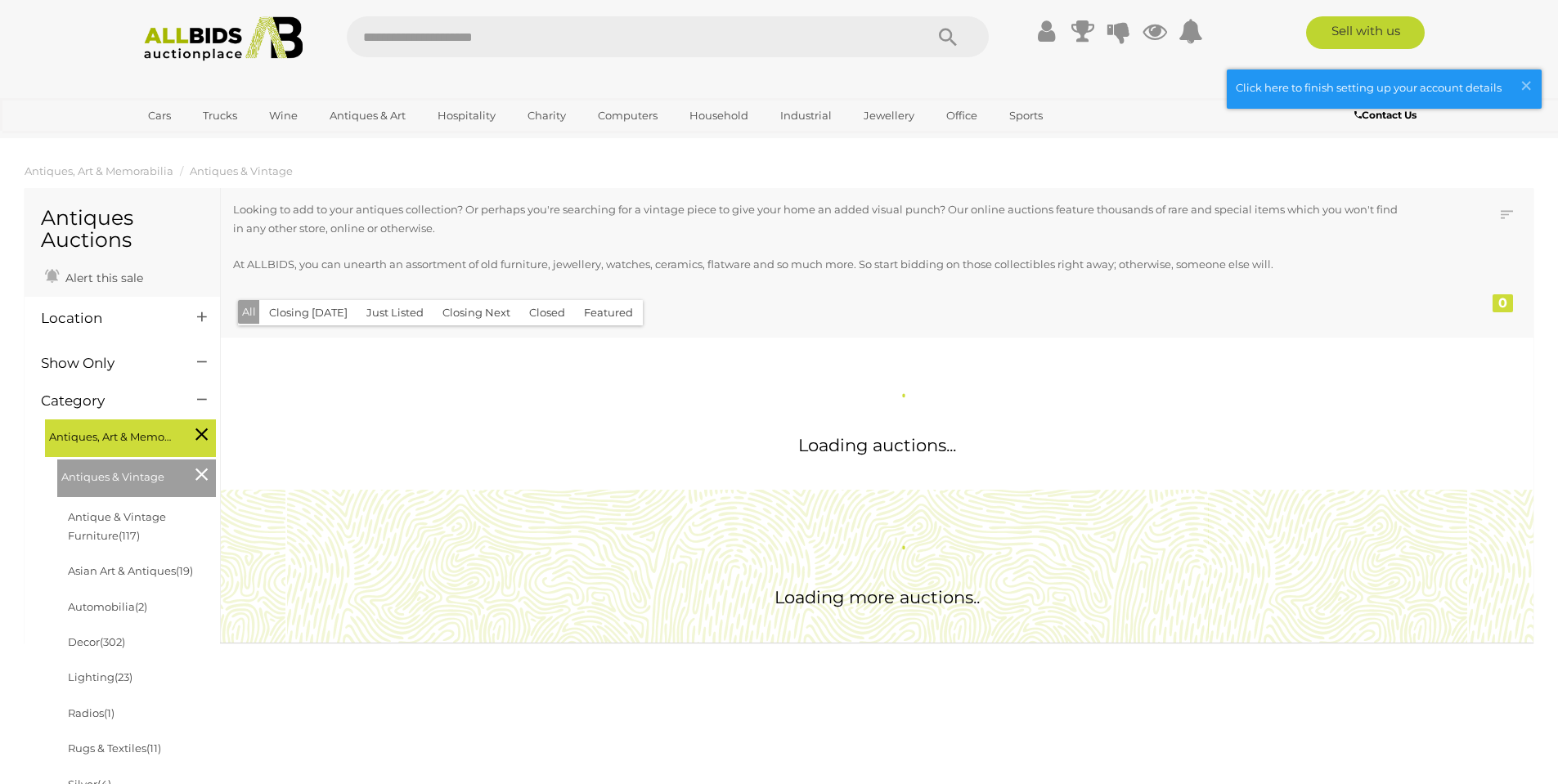 scroll, scrollTop: 0, scrollLeft: 0, axis: both 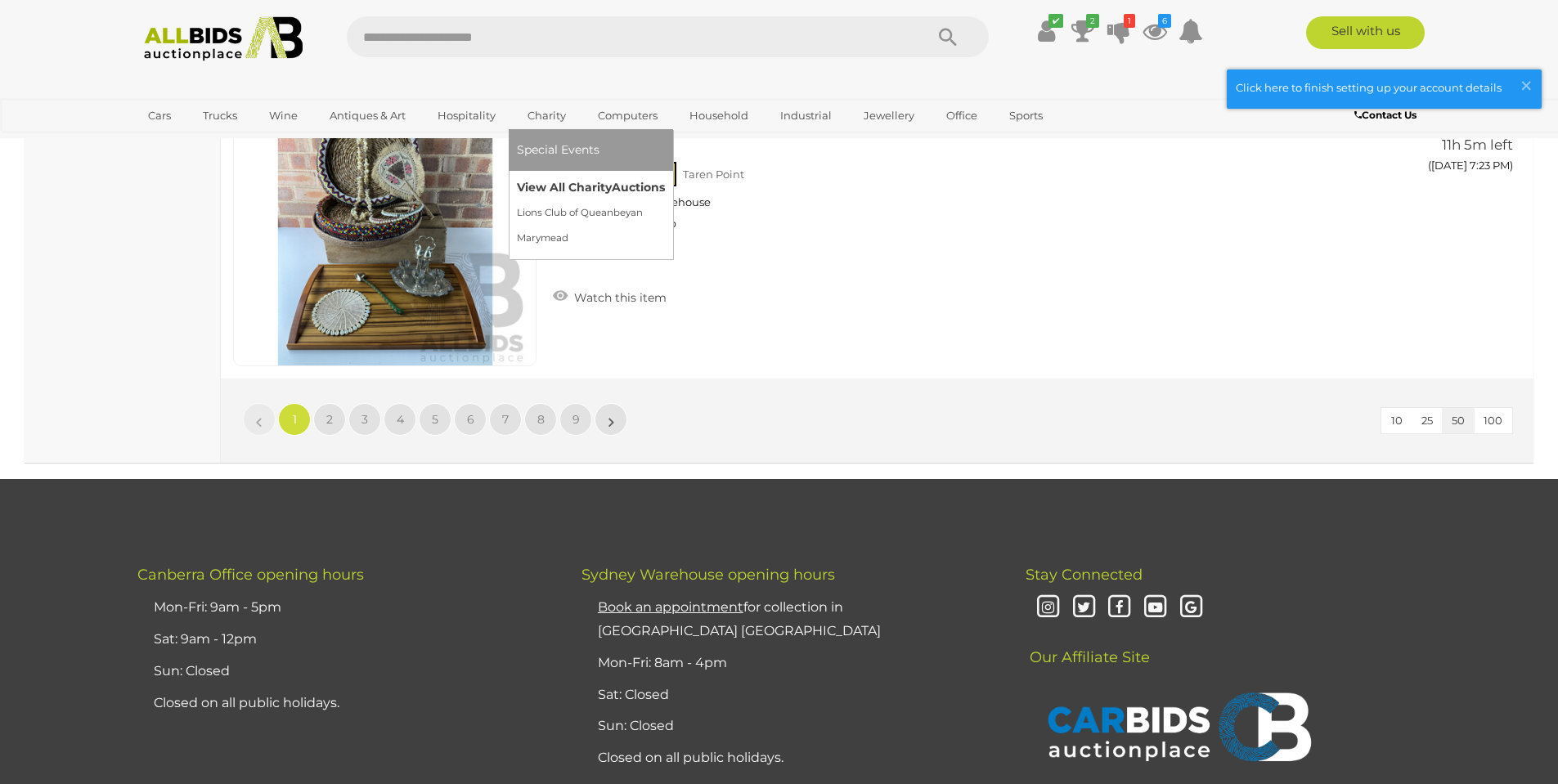 click on "View All Charity  Auctions" at bounding box center (590, 187) 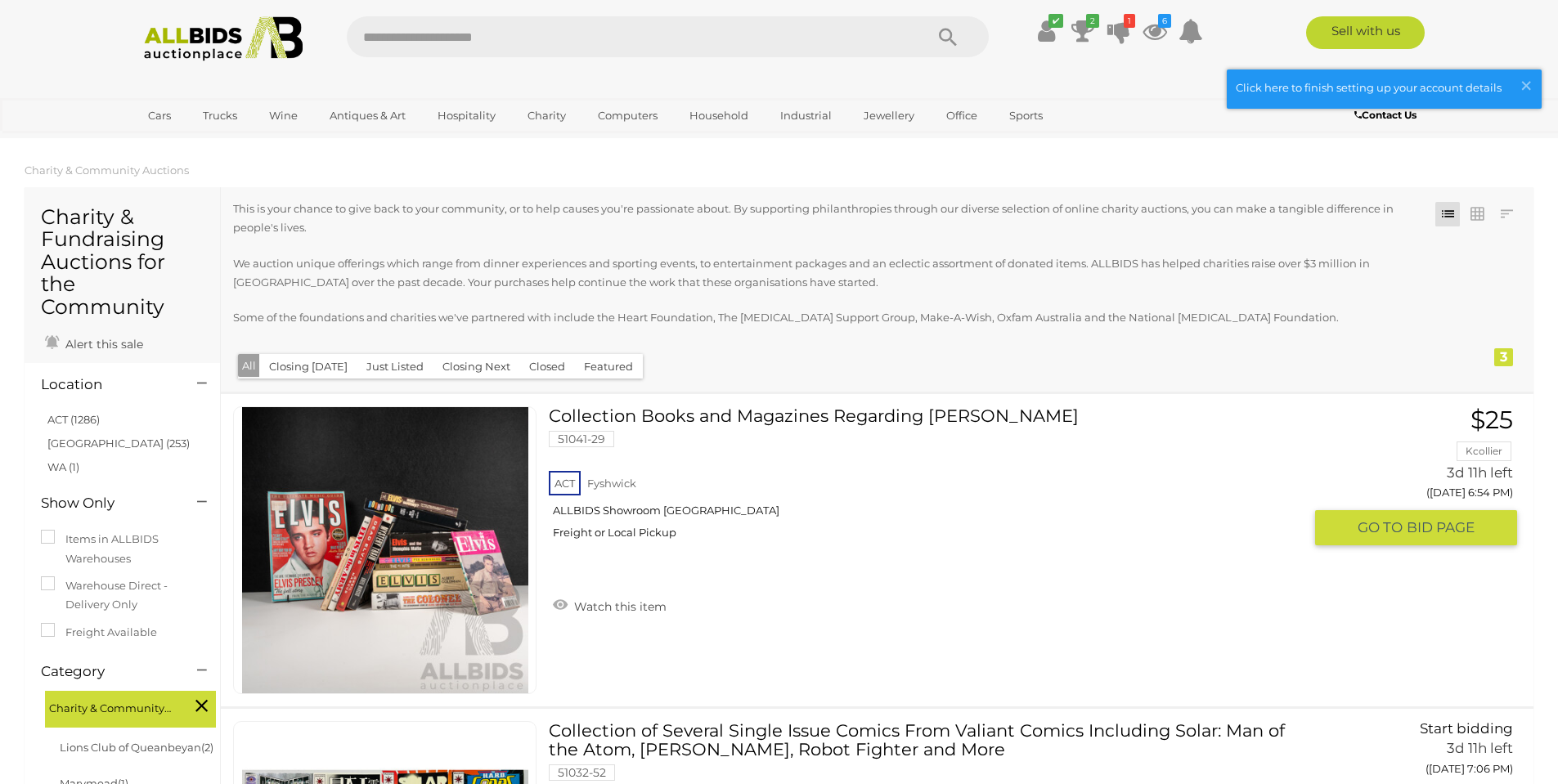 scroll, scrollTop: 0, scrollLeft: 0, axis: both 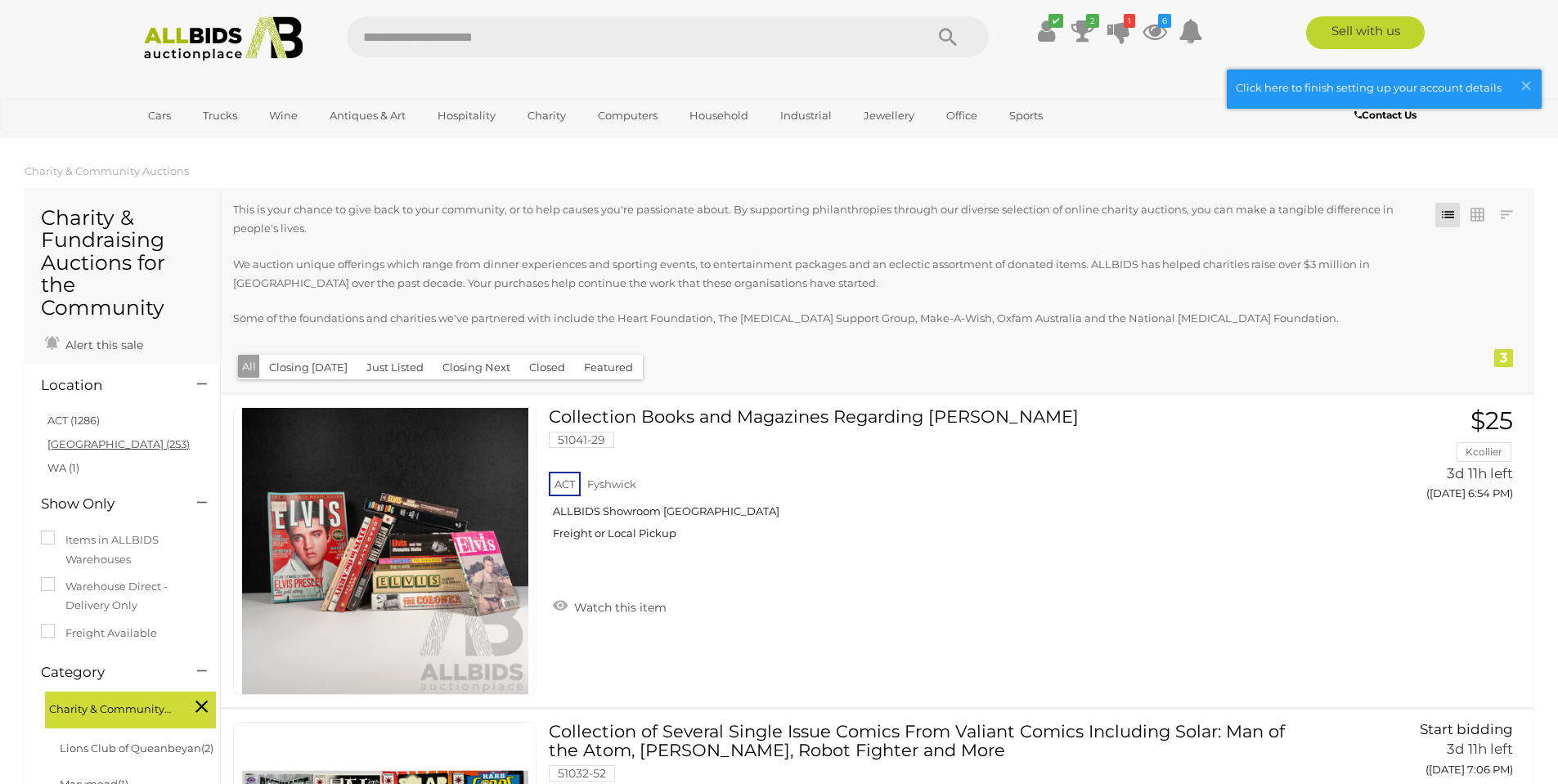 click on "[GEOGRAPHIC_DATA] (253)" at bounding box center (119, 444) 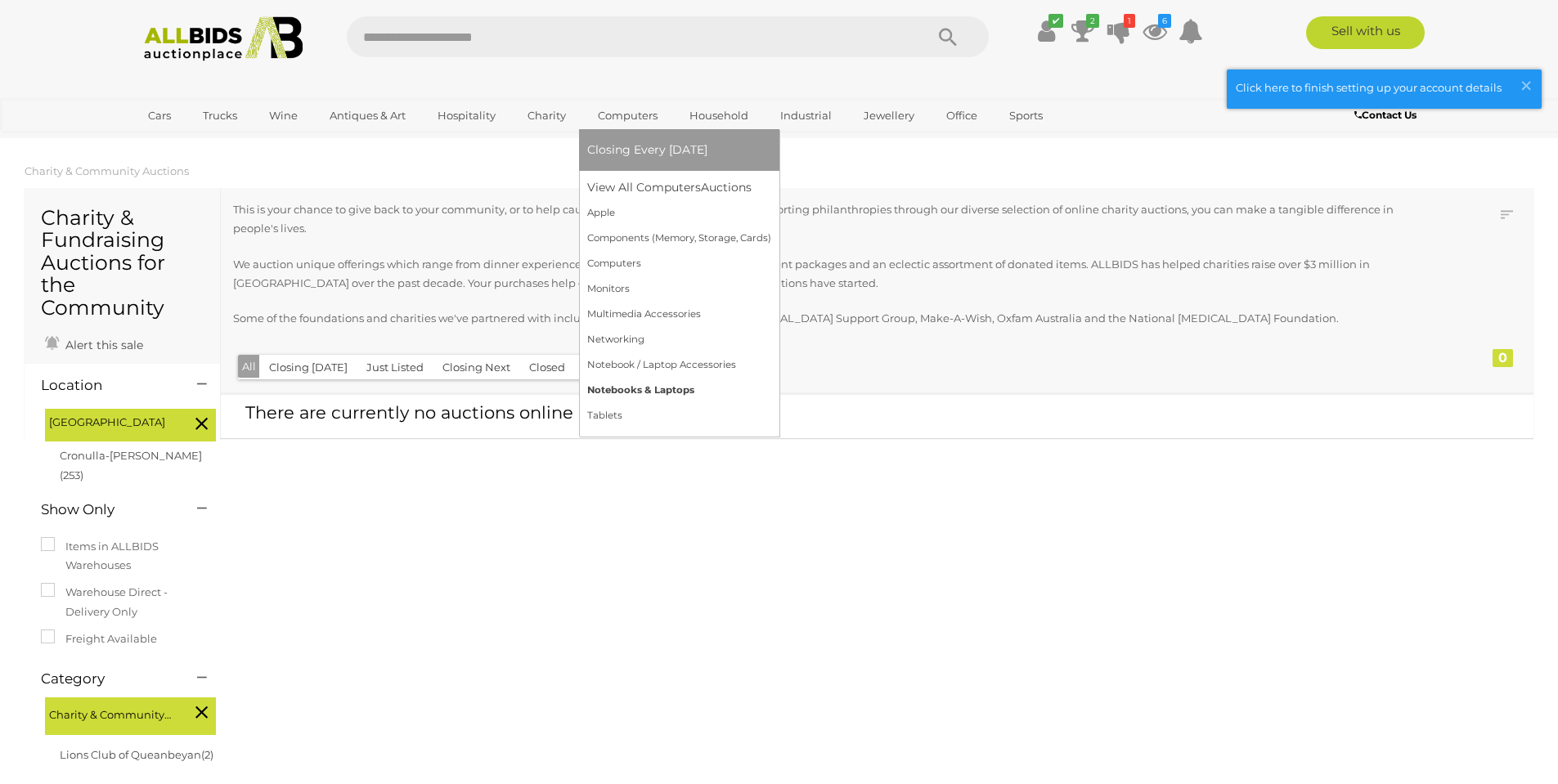 click on "Notebooks & Laptops" at bounding box center (679, 390) 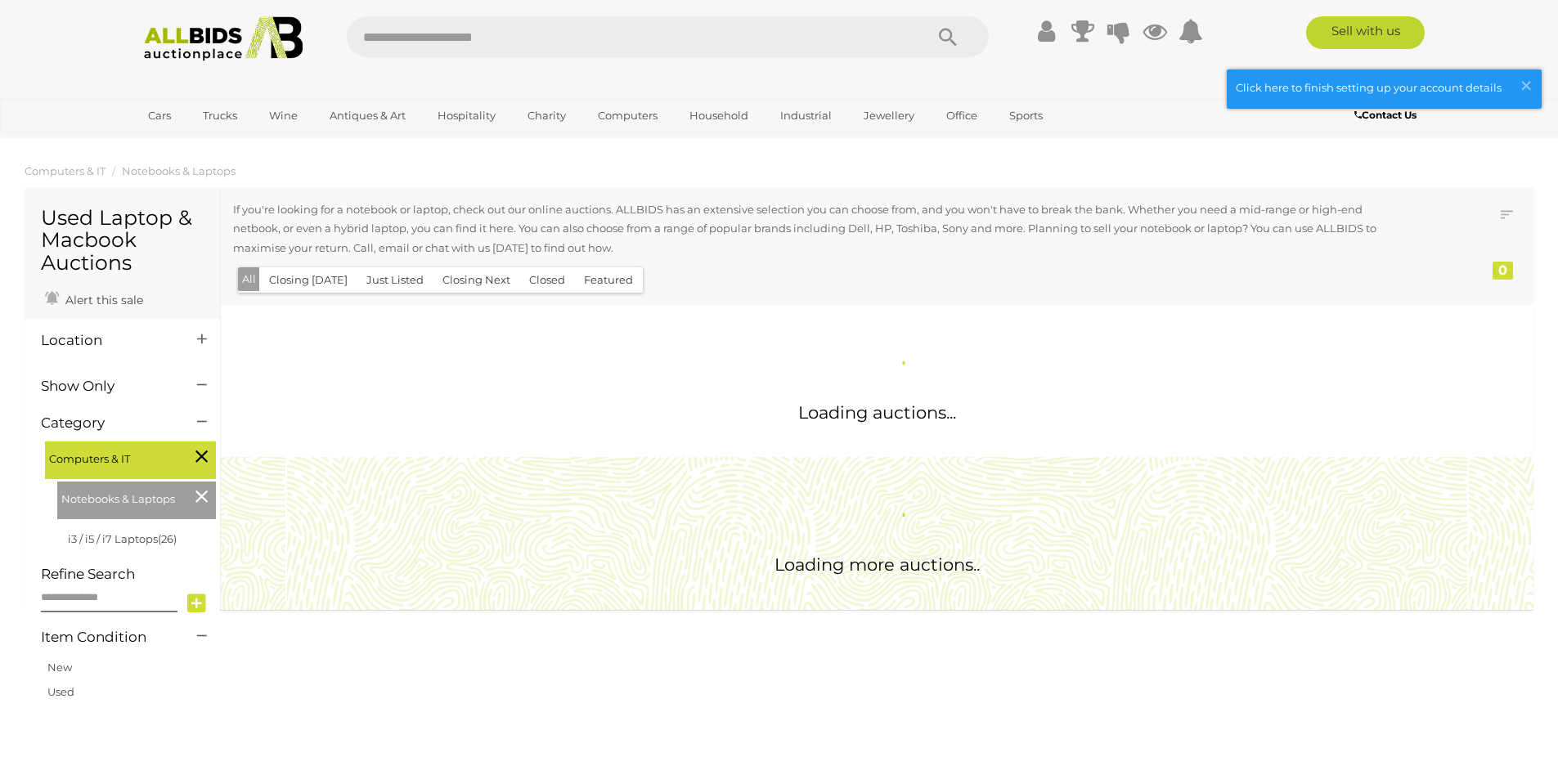 scroll, scrollTop: 0, scrollLeft: 0, axis: both 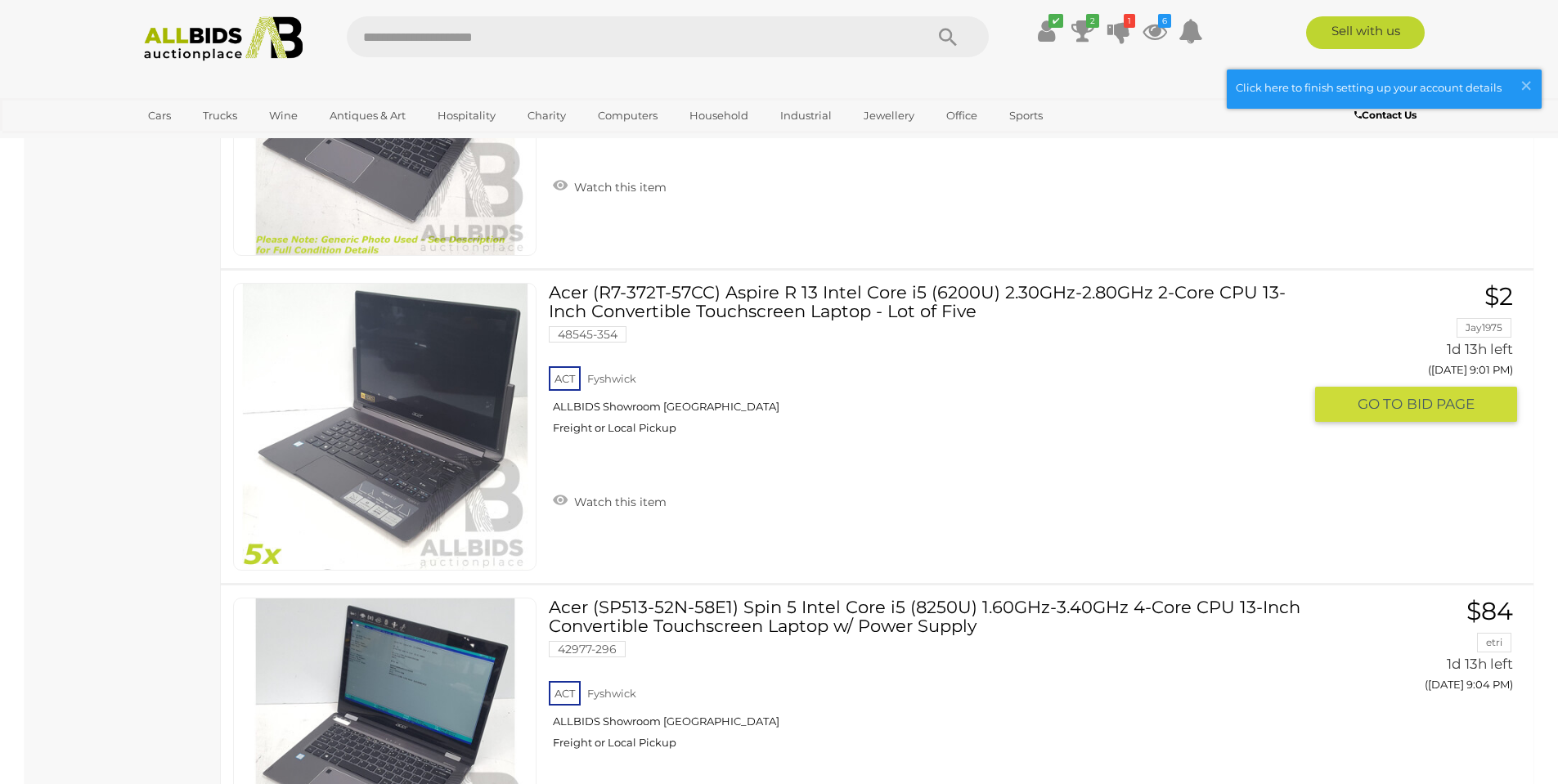 click on "Acer (R7-372T-57CC) Aspire R 13 Intel Core i5 (6200U) 2.30GHz-2.80GHz 2-Core CPU 13-Inch Convertible Touchscreen Laptop - Lot of Five
48545-354
ACT
Fyshwick" at bounding box center (932, 365) 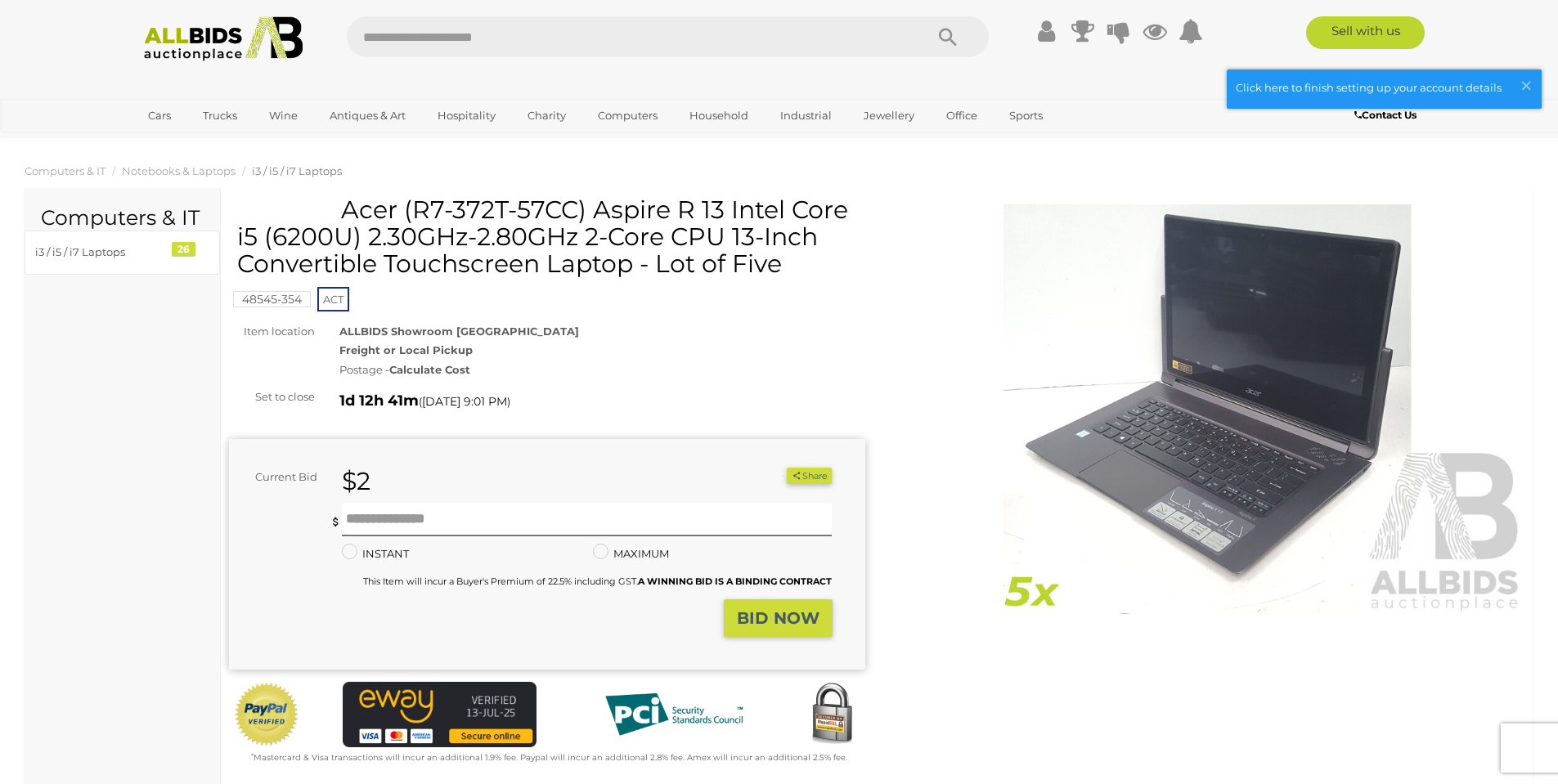 scroll, scrollTop: 0, scrollLeft: 0, axis: both 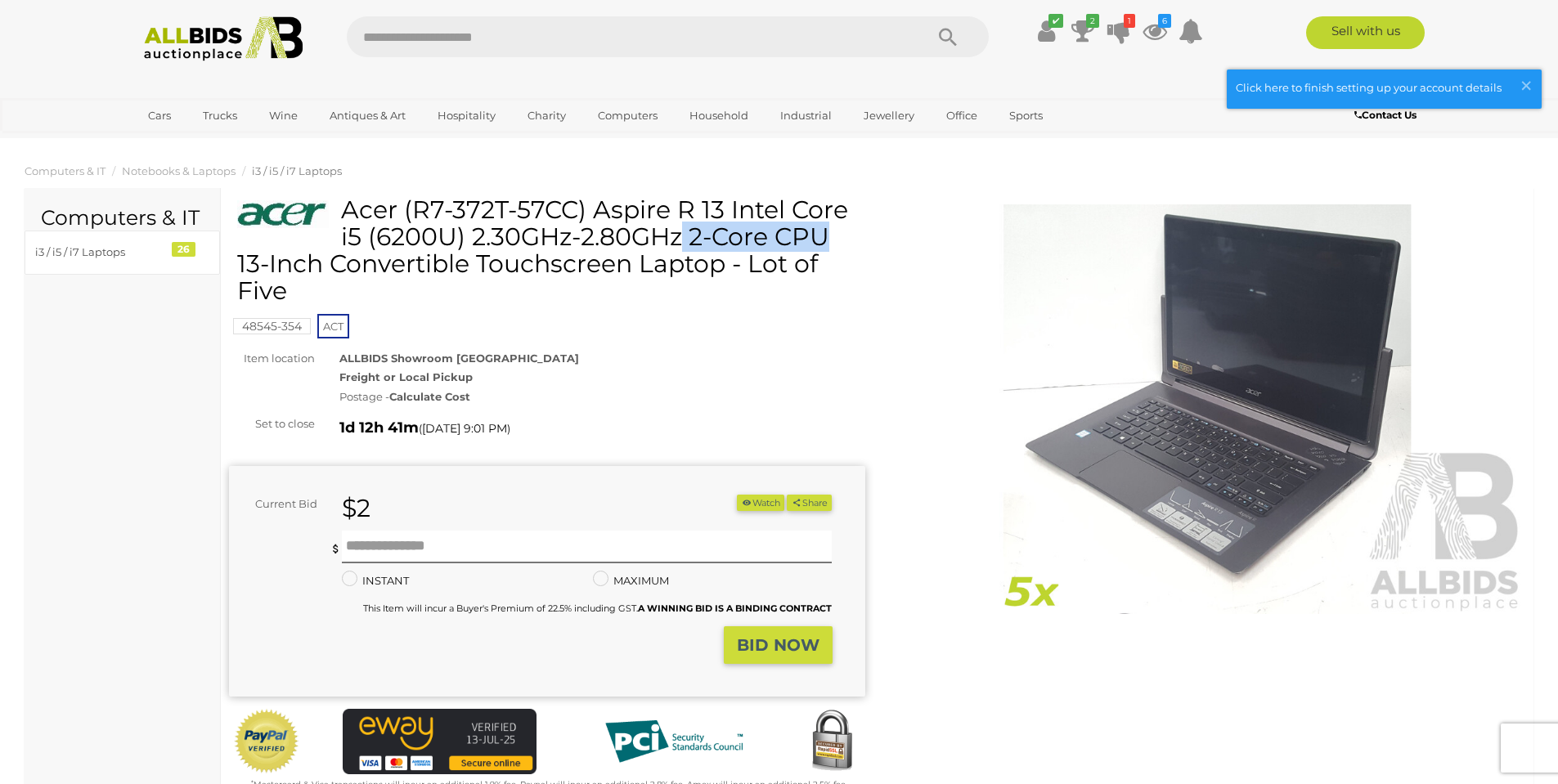 drag, startPoint x: 599, startPoint y: 212, endPoint x: 722, endPoint y: 214, distance: 123.02 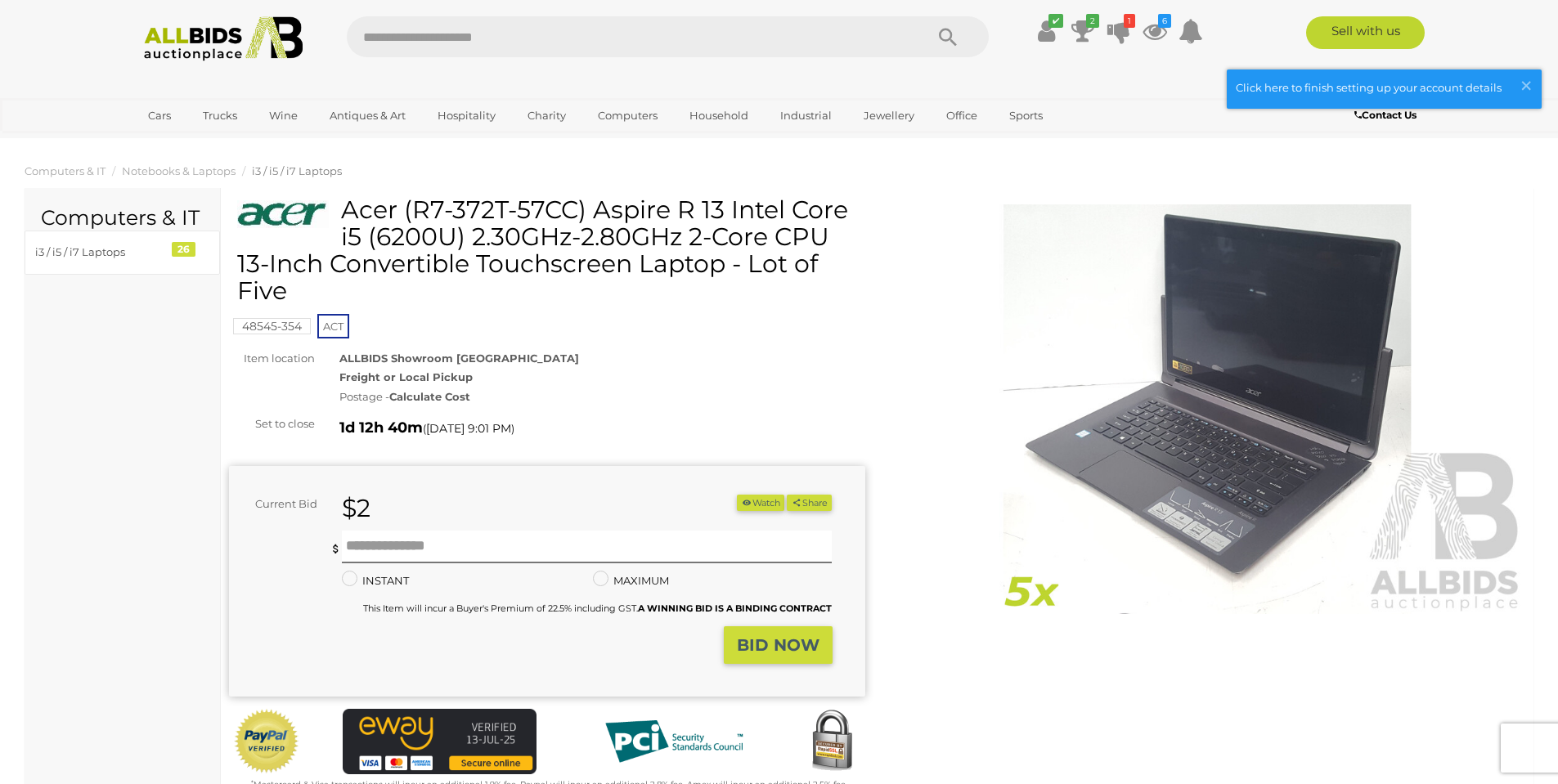 click on "Acer (R7-372T-57CC) Aspire R 13 Intel Core i5 (6200U) 2.30GHz-2.80GHz 2-Core CPU 13-Inch Convertible Touchscreen Laptop - Lot of Five" at bounding box center [549, 250] 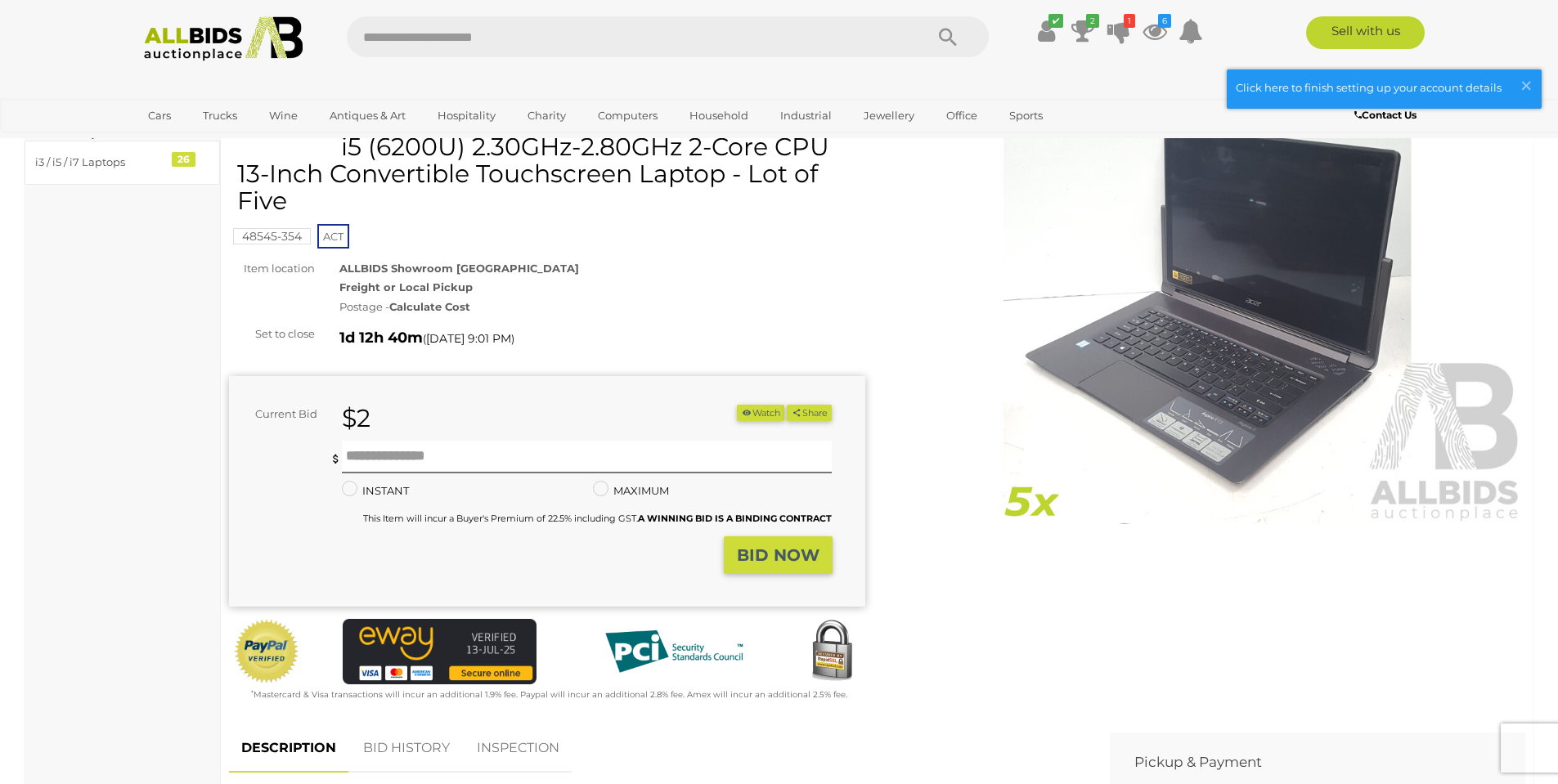 scroll, scrollTop: 164, scrollLeft: 0, axis: vertical 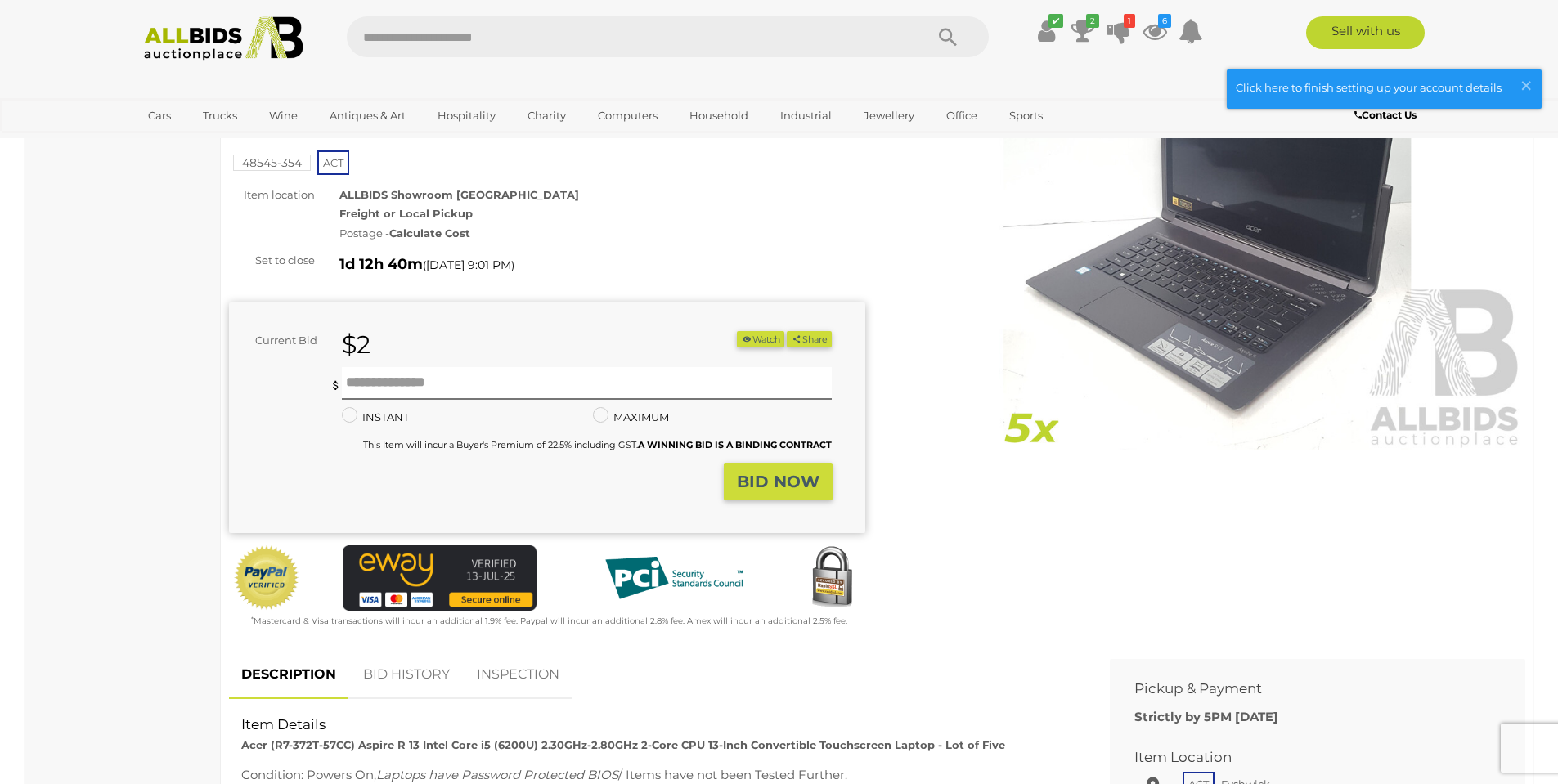click on "Calculate Cost" at bounding box center (429, 233) 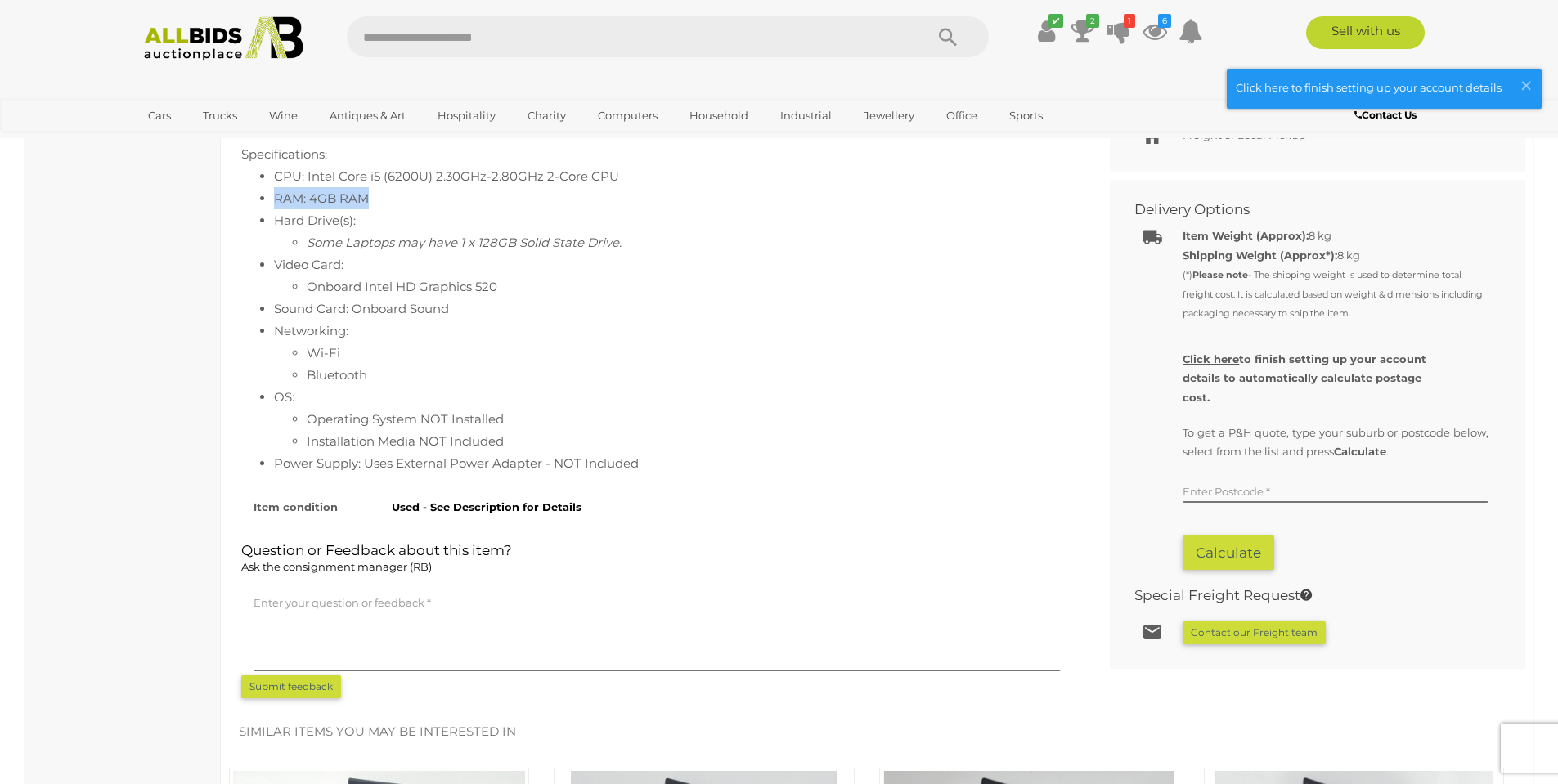 drag, startPoint x: 276, startPoint y: 196, endPoint x: 378, endPoint y: 200, distance: 102.0784 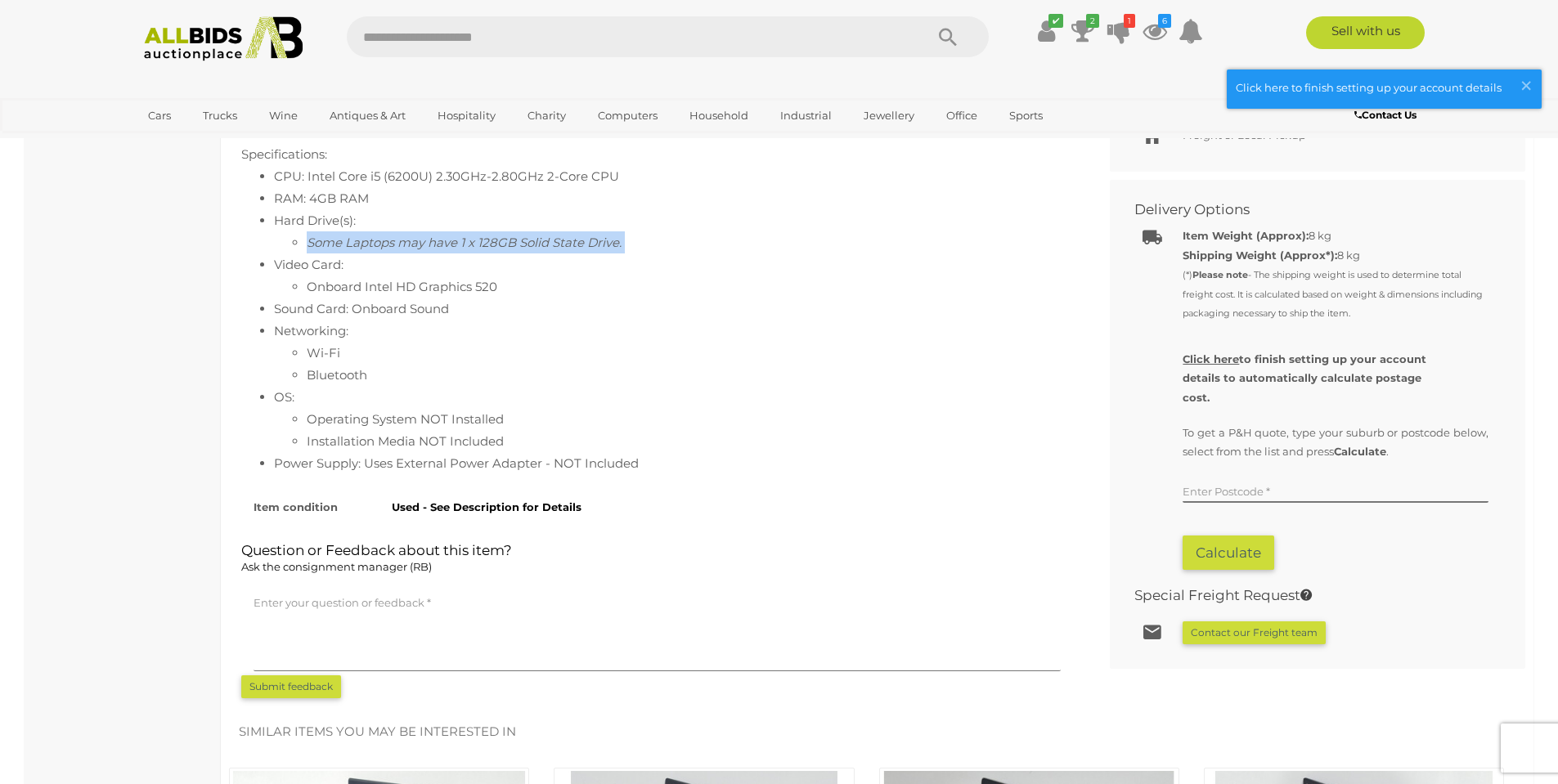 drag, startPoint x: 306, startPoint y: 244, endPoint x: 632, endPoint y: 253, distance: 326.1242 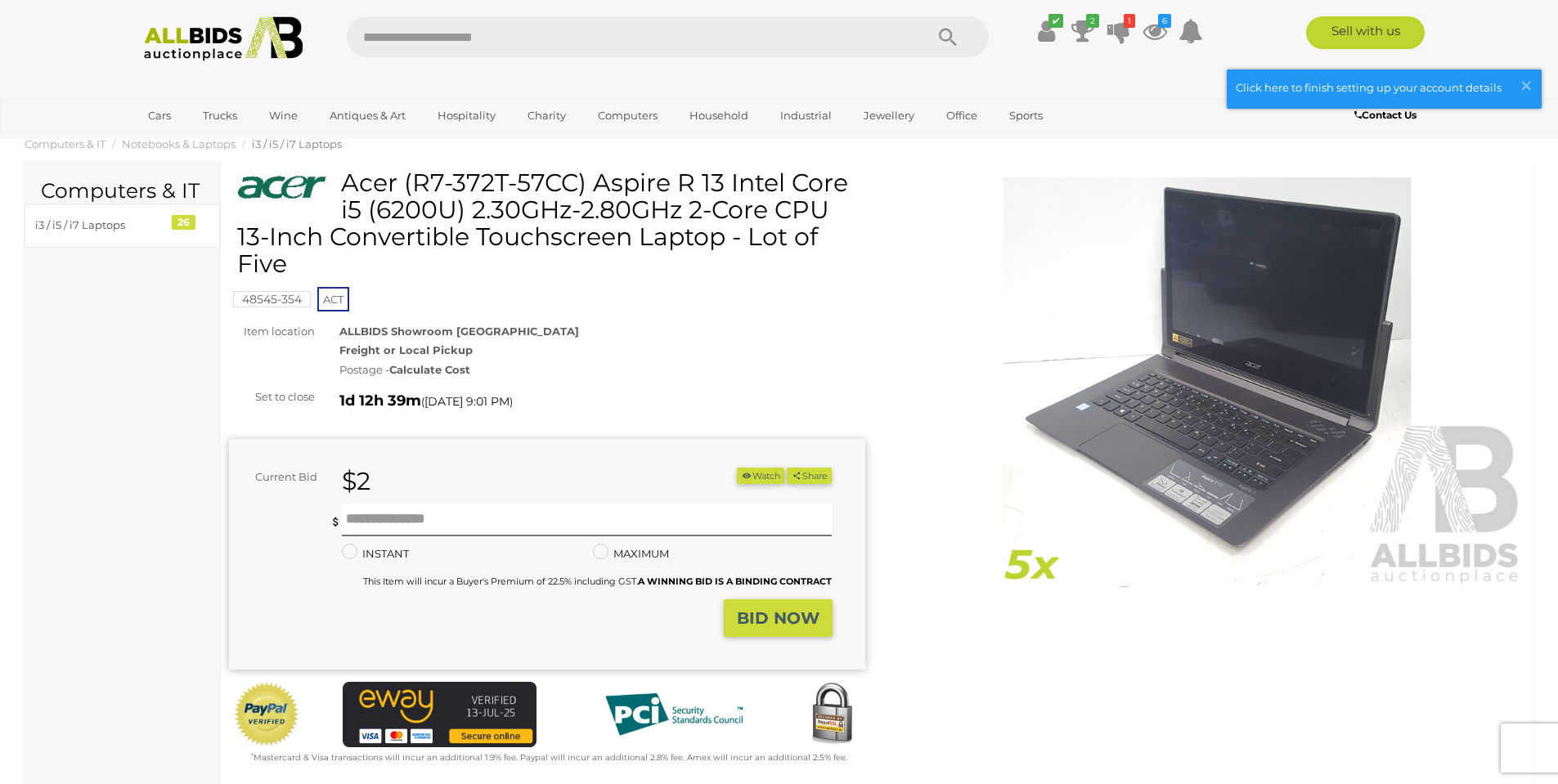 scroll, scrollTop: 0, scrollLeft: 0, axis: both 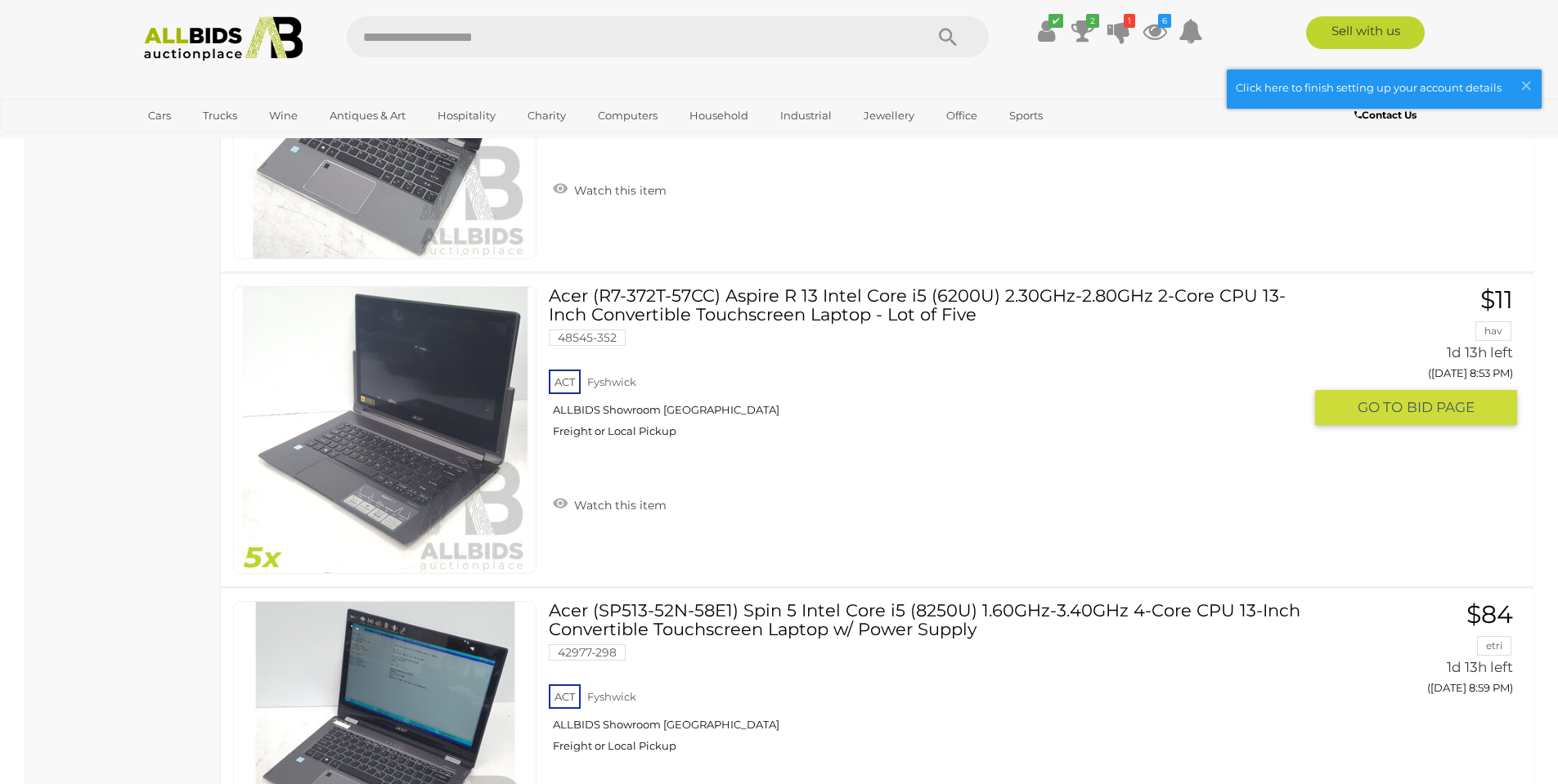 click on "Acer (R7-372T-57CC) Aspire R 13 Intel Core i5 (6200U) 2.30GHz-2.80GHz 2-Core CPU 13-Inch Convertible Touchscreen Laptop - Lot of Five
48545-352
ACT
Fyshwick" at bounding box center [932, 368] 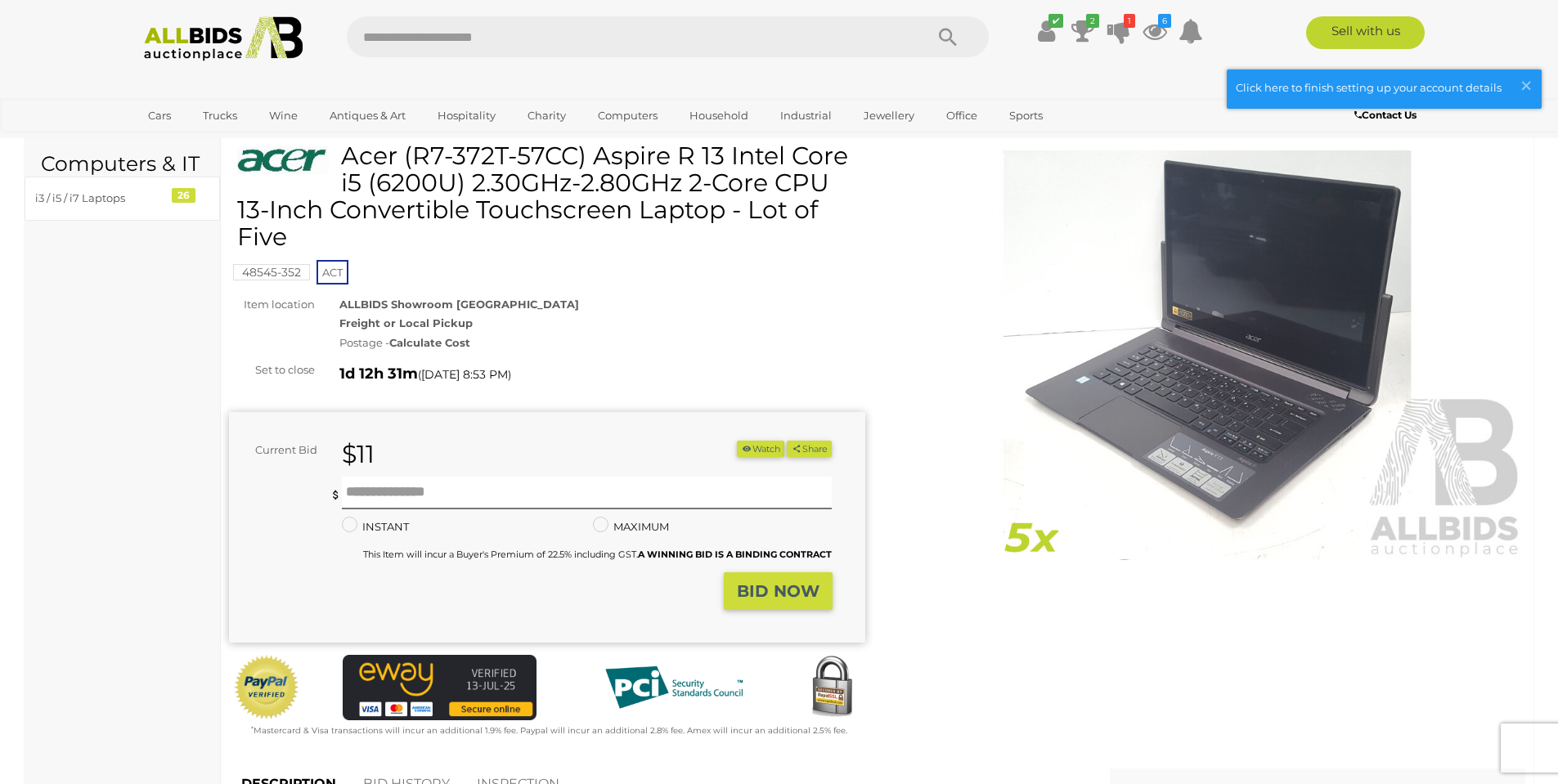 scroll, scrollTop: 164, scrollLeft: 0, axis: vertical 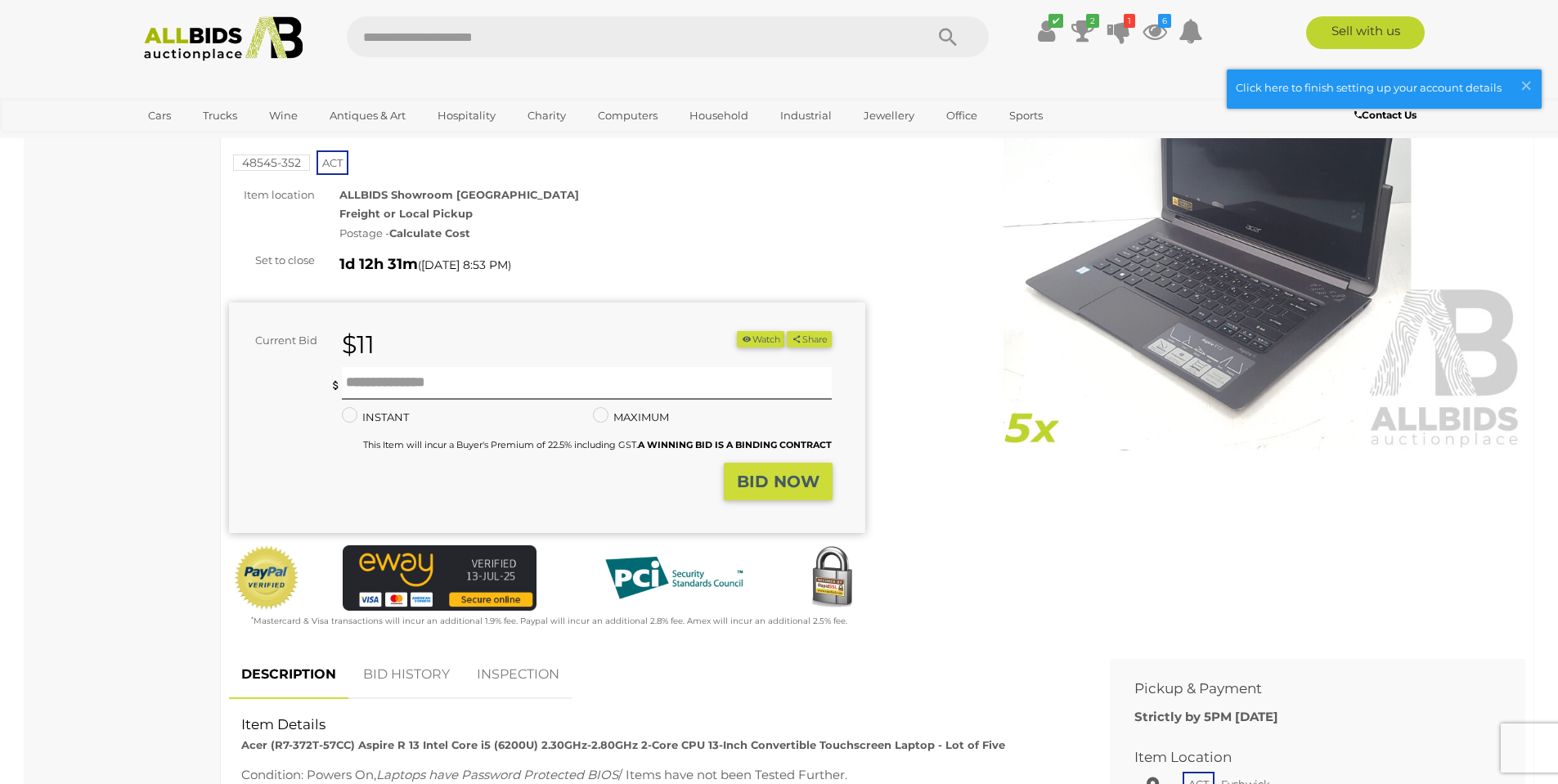 click on "Calculate Cost" at bounding box center [429, 233] 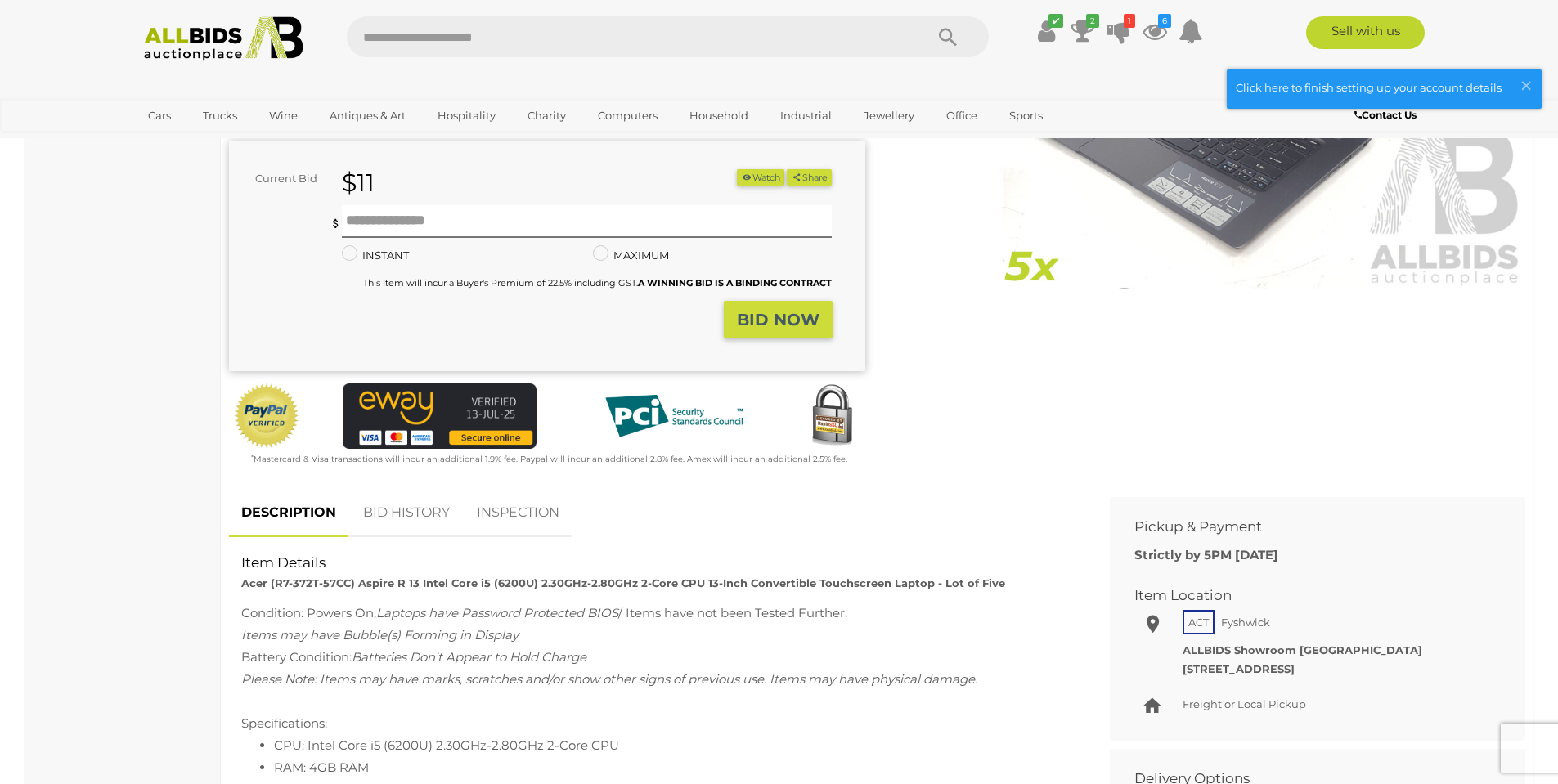 scroll, scrollTop: 322, scrollLeft: 0, axis: vertical 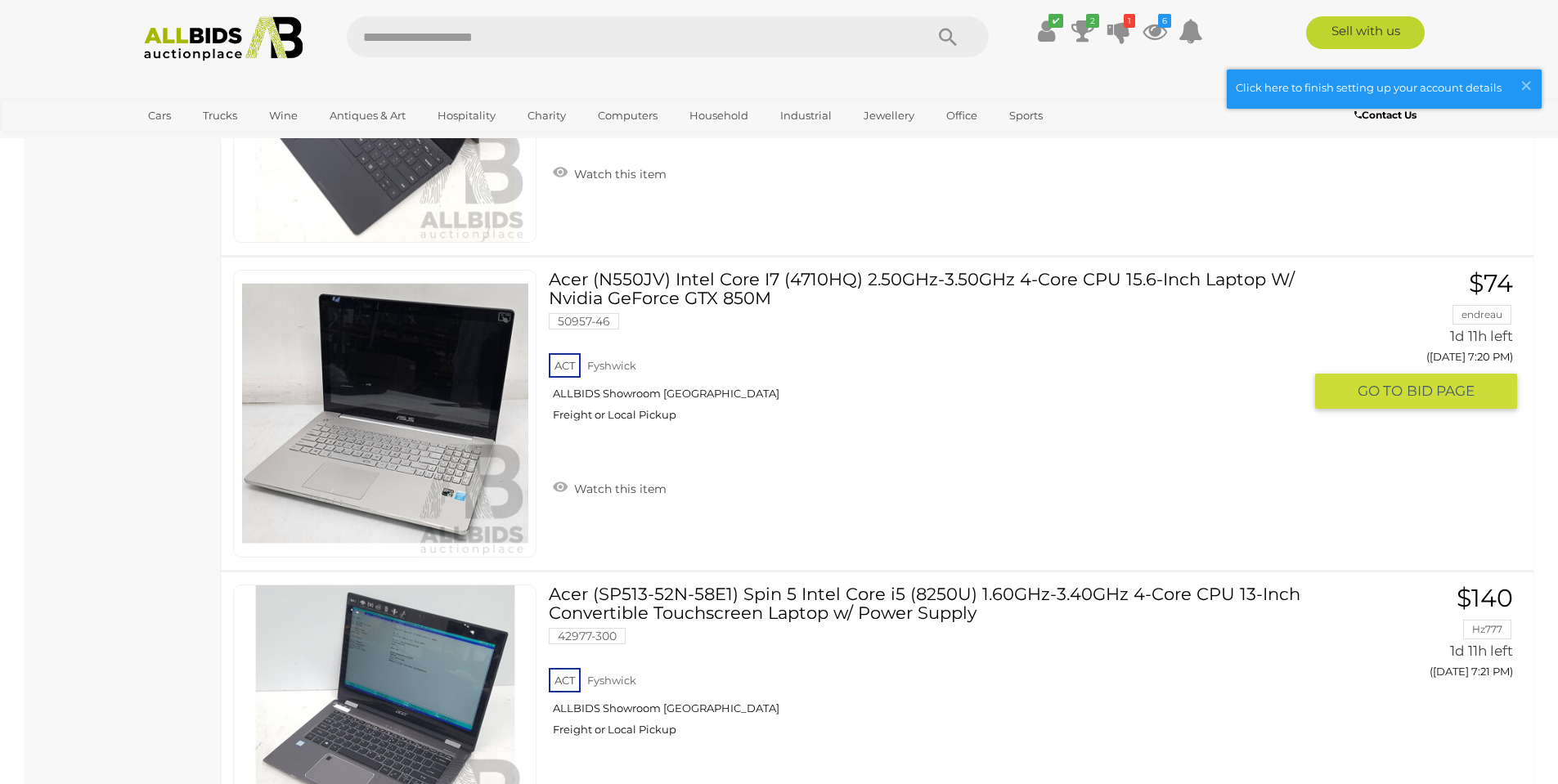 click on "Acer (N550JV) Intel Core I7 (4710HQ) 2.50GHz-3.50GHz 4-Core CPU 15.6-Inch Laptop W/ Nvidia GeForce GTX 850M
50957-46
ACT
Fyshwick ALLBIDS Showroom Fyshwick" at bounding box center [932, 352] 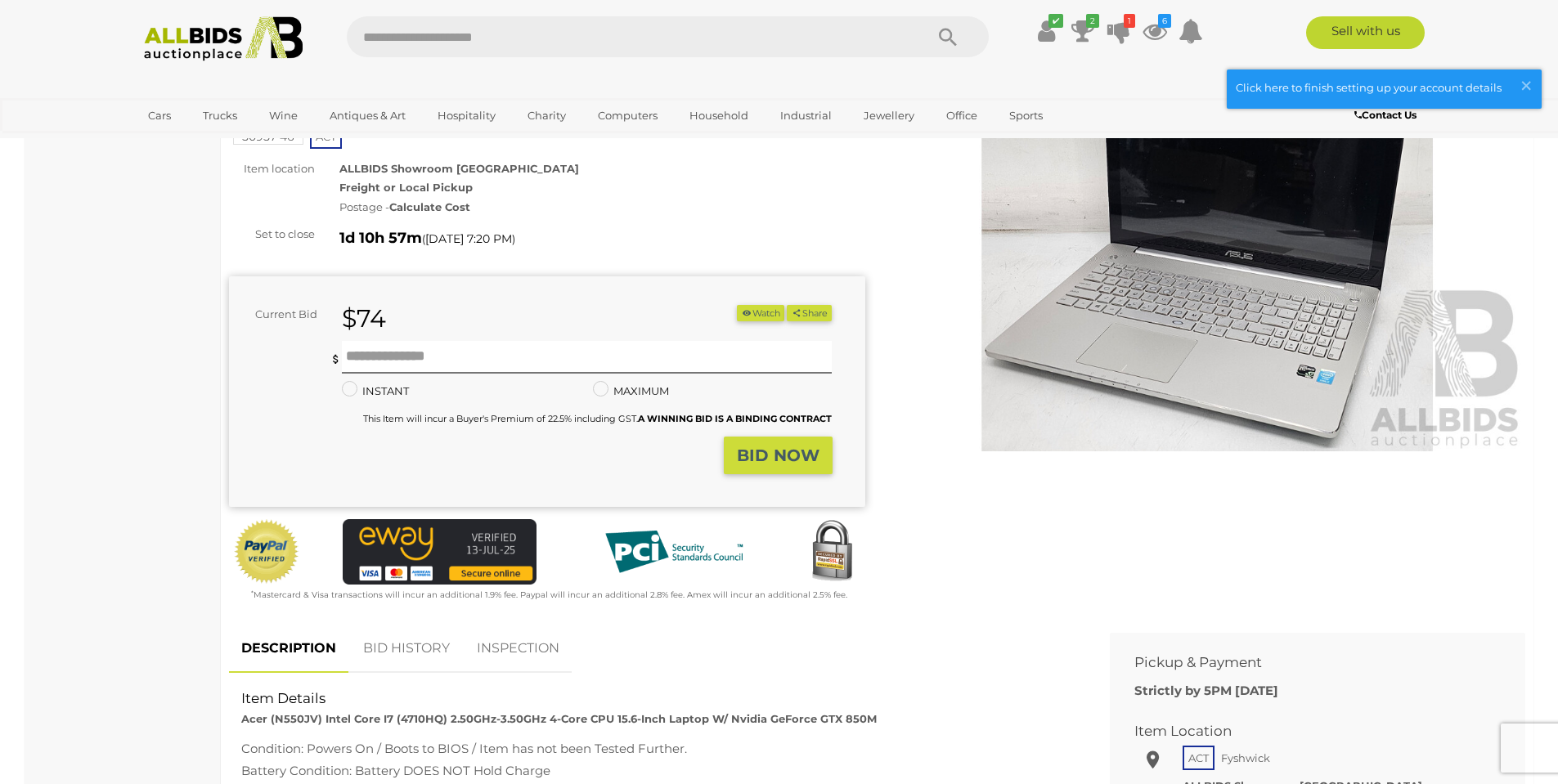 scroll, scrollTop: 164, scrollLeft: 0, axis: vertical 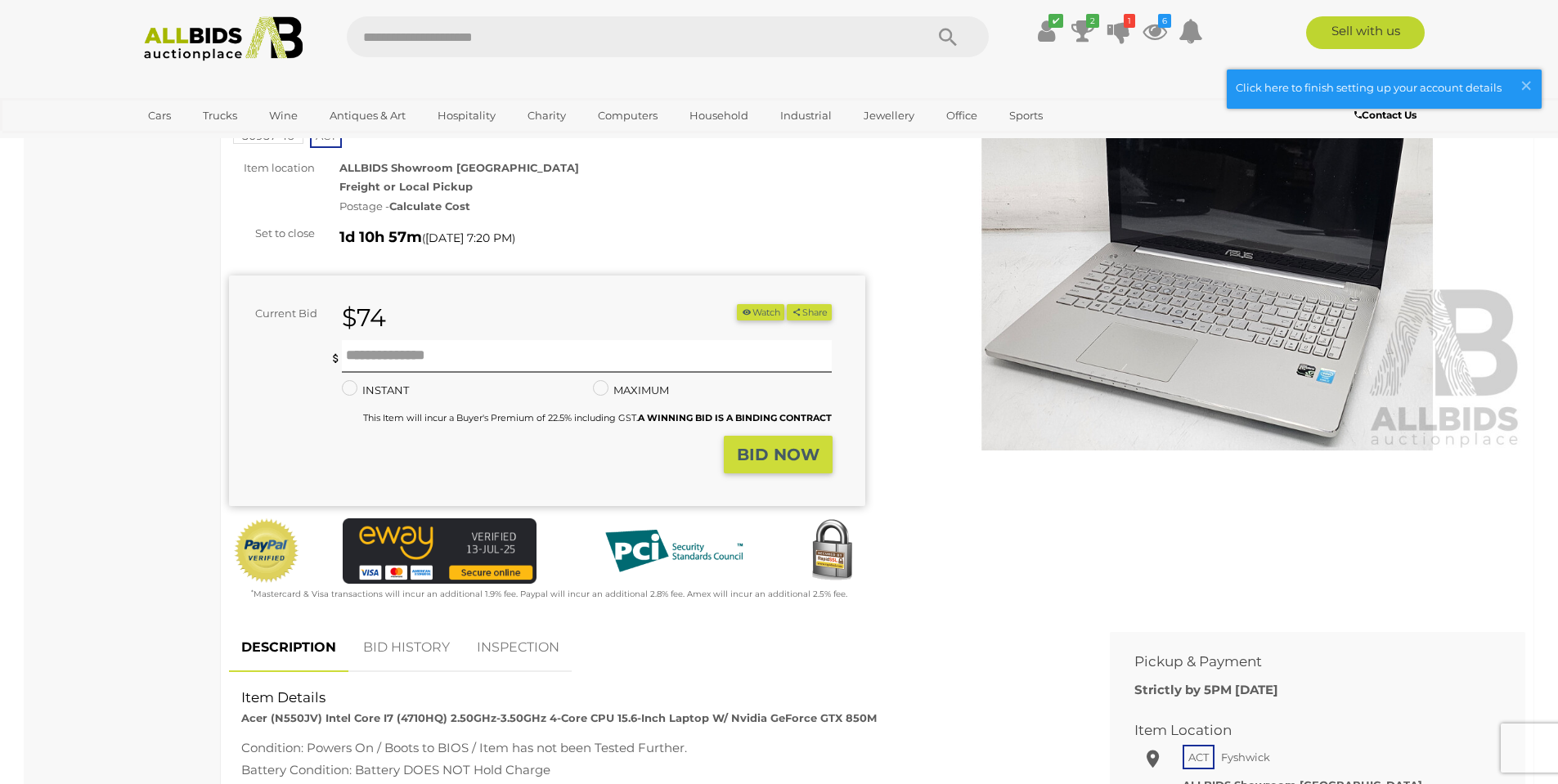 click on "Postage -  Calculate Cost" at bounding box center [602, 206] 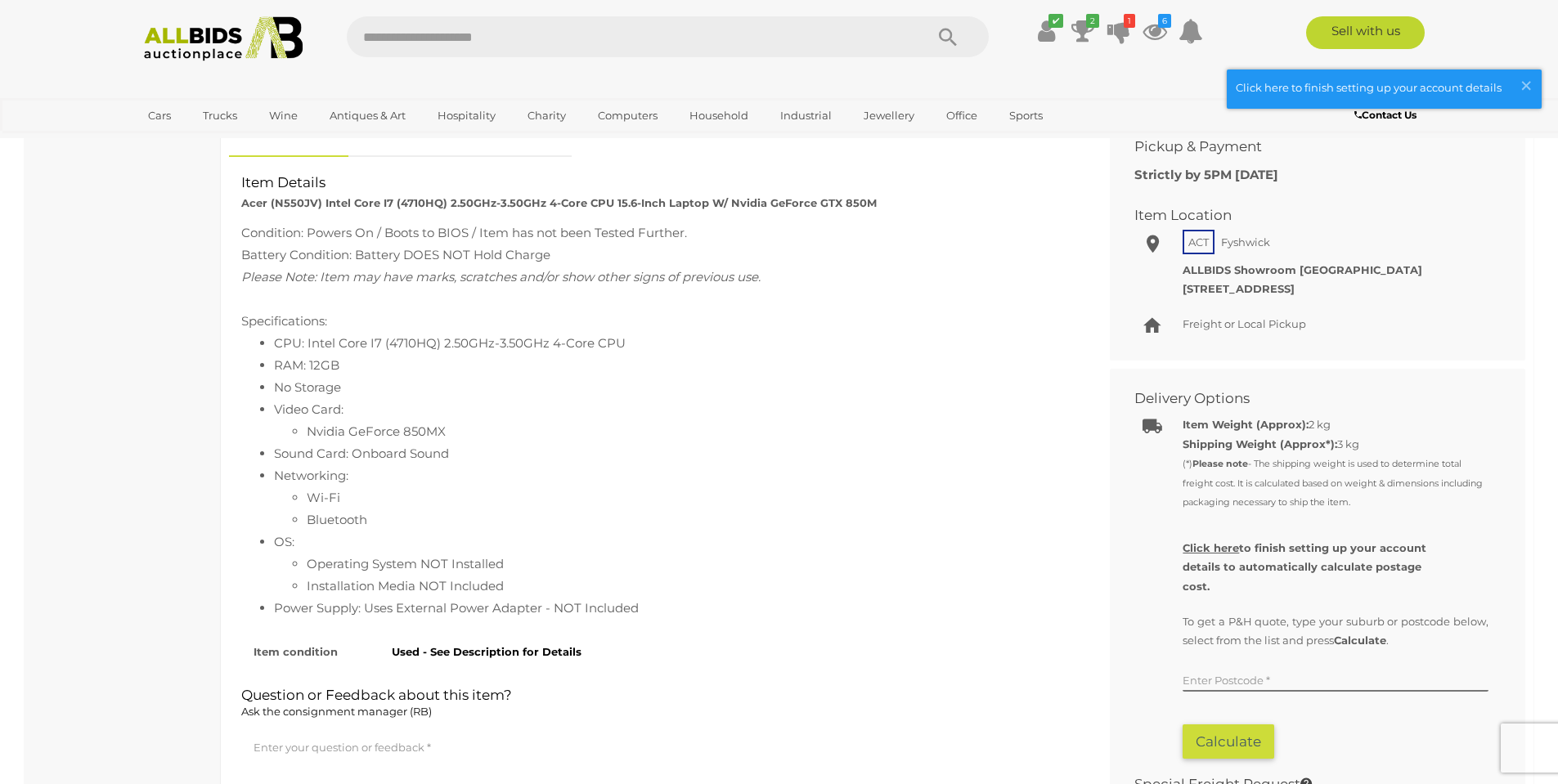 scroll, scrollTop: 704, scrollLeft: 0, axis: vertical 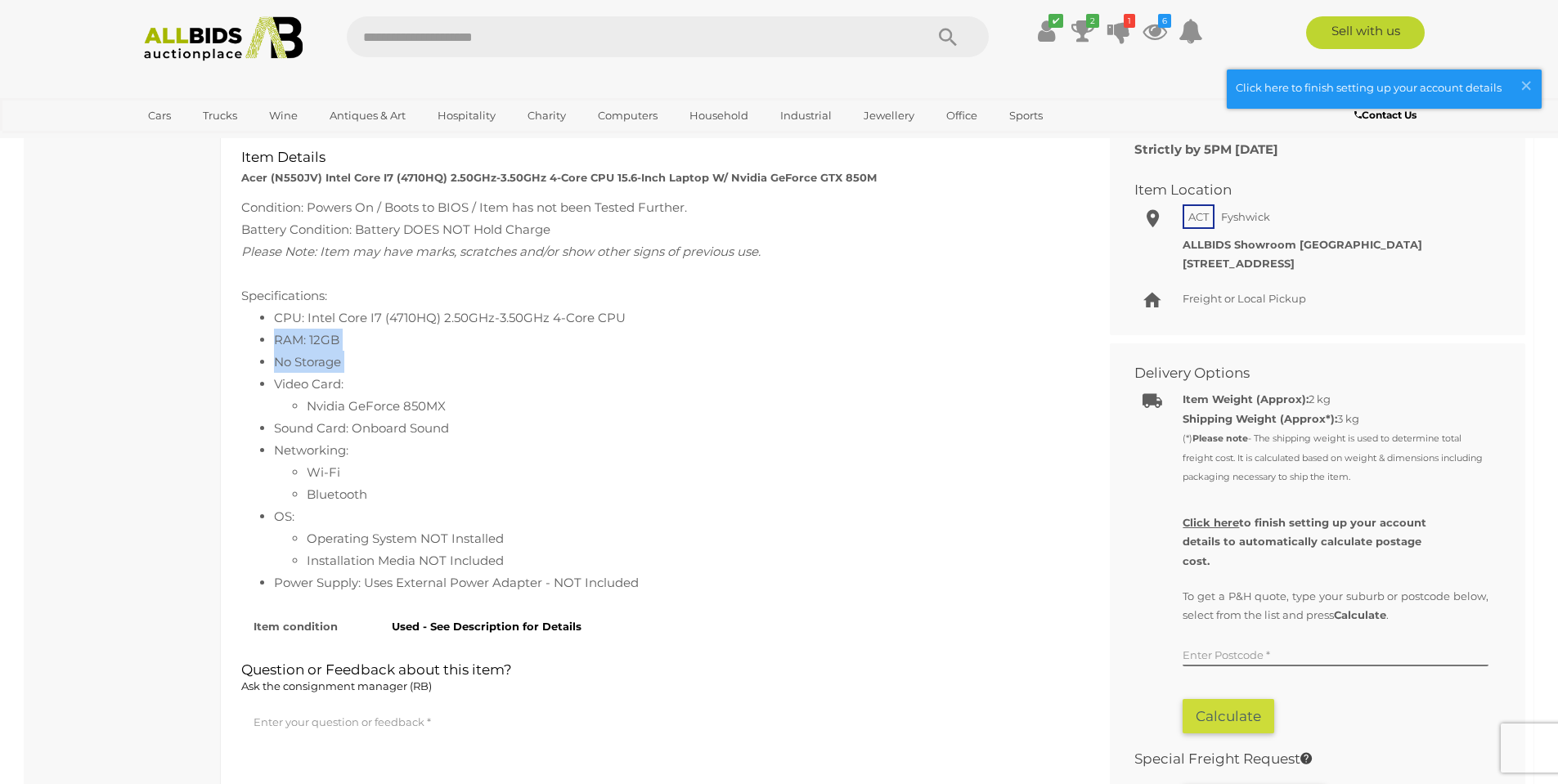 drag, startPoint x: 272, startPoint y: 341, endPoint x: 388, endPoint y: 381, distance: 122.7029 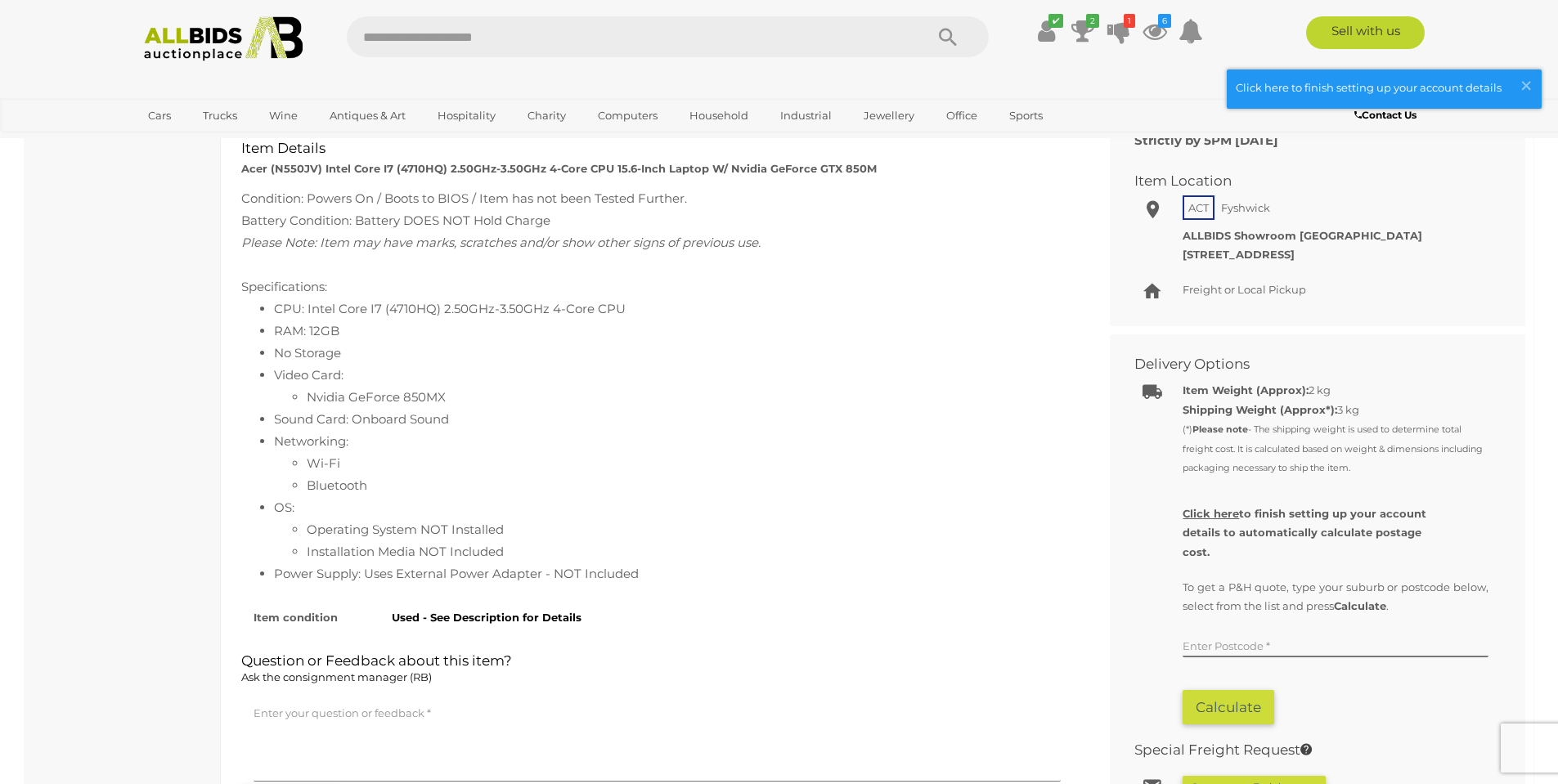 scroll, scrollTop: 818, scrollLeft: 0, axis: vertical 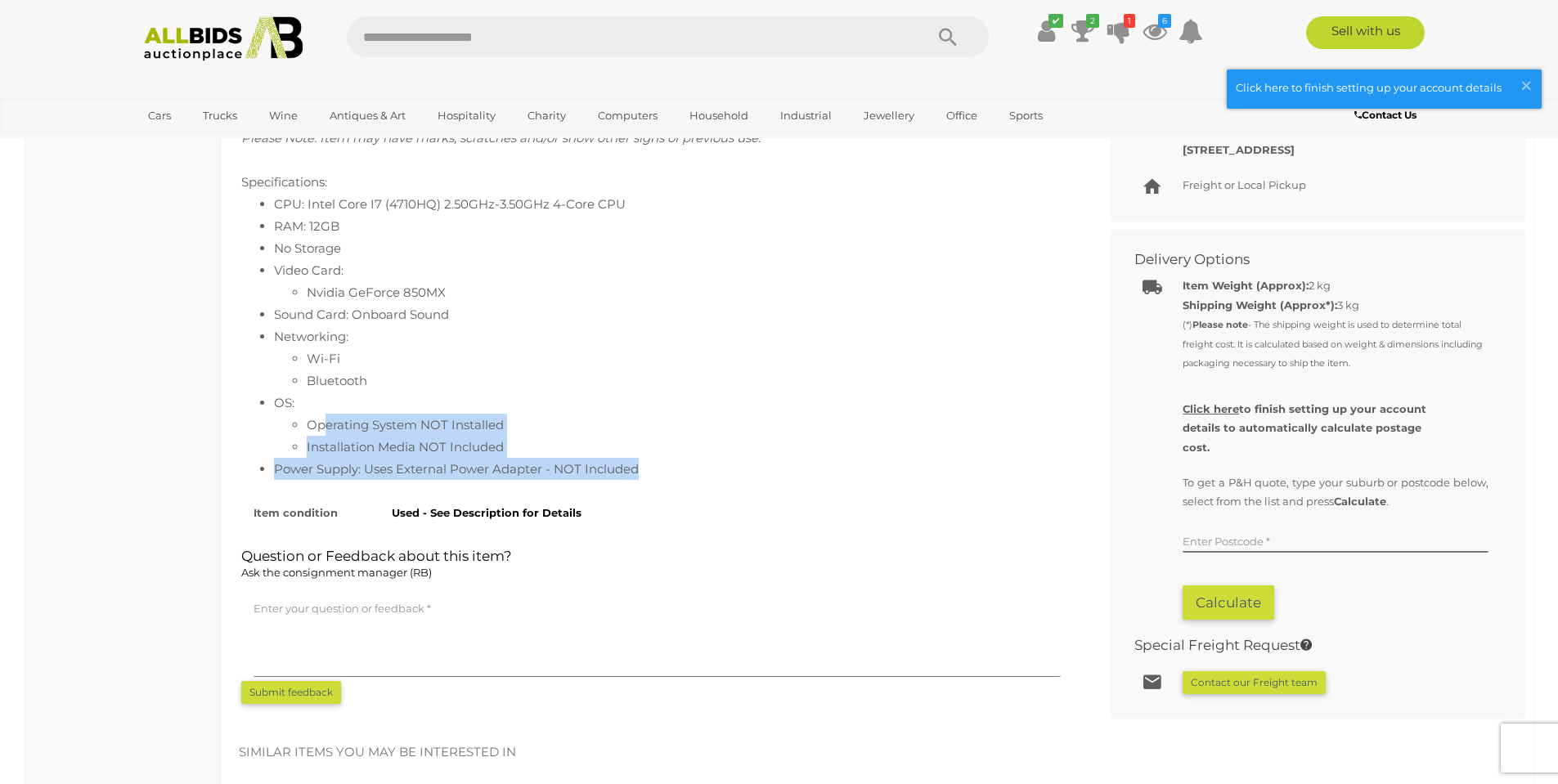 drag, startPoint x: 323, startPoint y: 427, endPoint x: 728, endPoint y: 479, distance: 408.32463 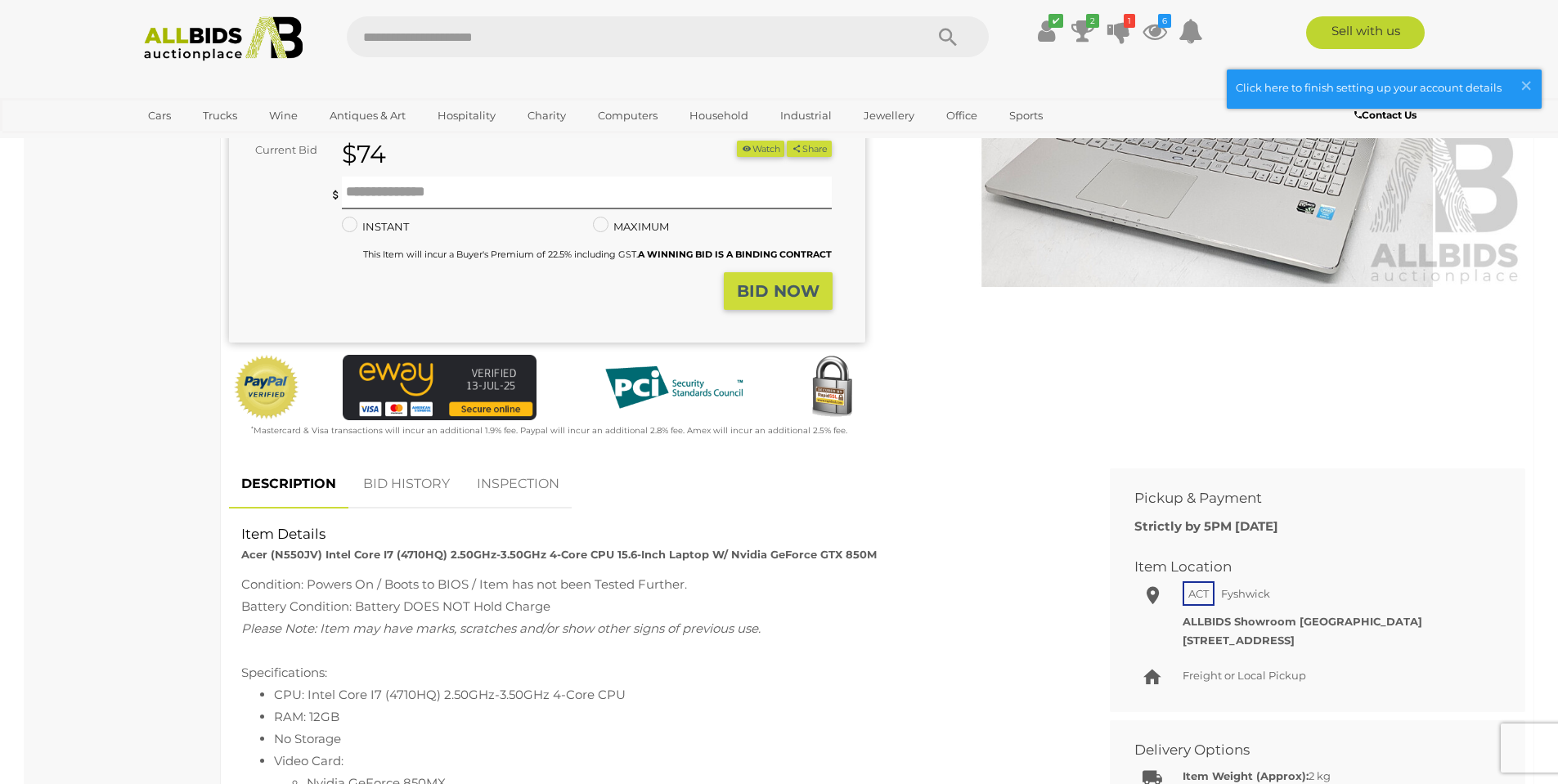scroll, scrollTop: 0, scrollLeft: 0, axis: both 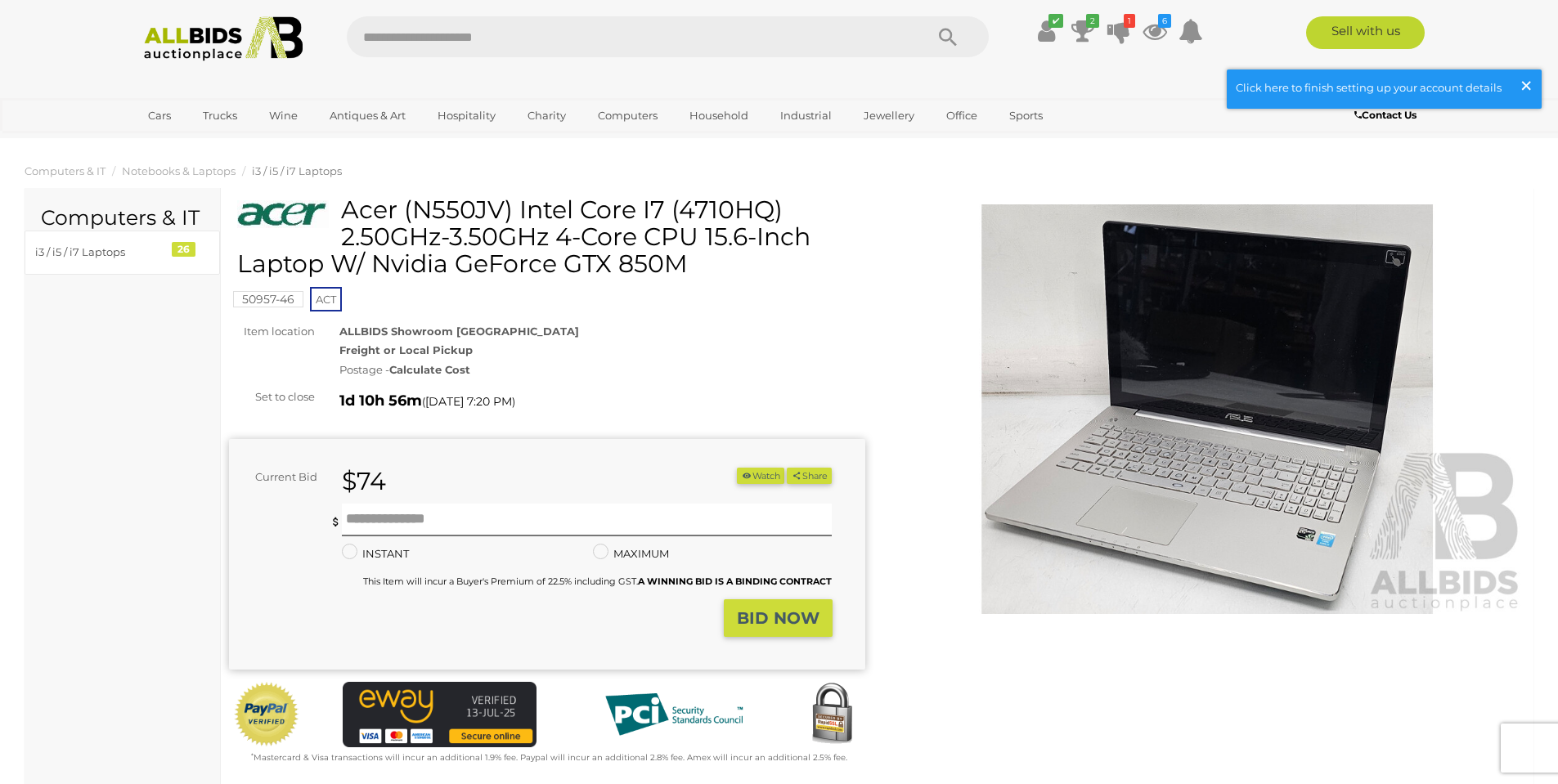 click on "×" at bounding box center [1526, 85] 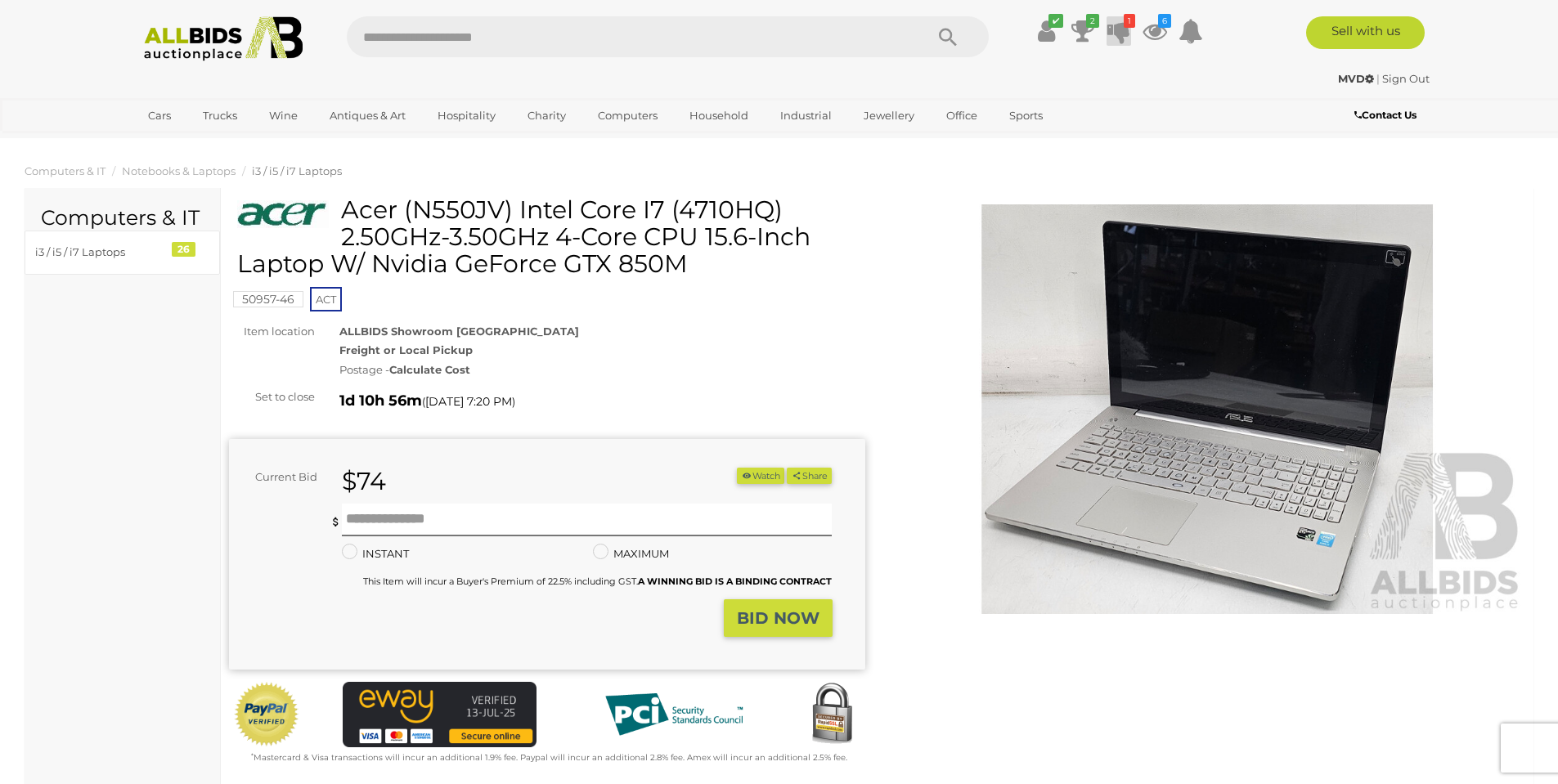 click at bounding box center (1119, 31) 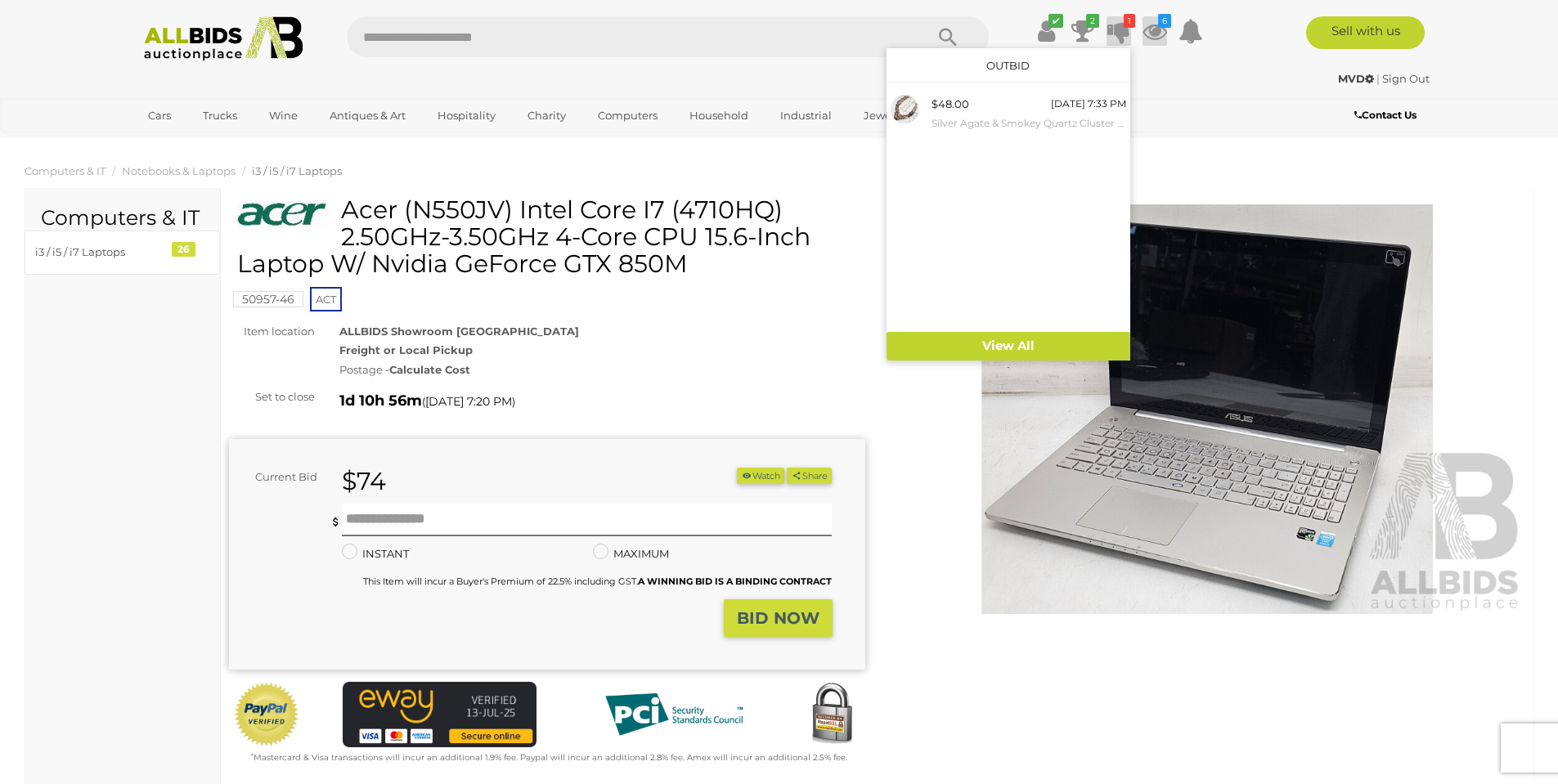 click on "6" at bounding box center [1165, 20] 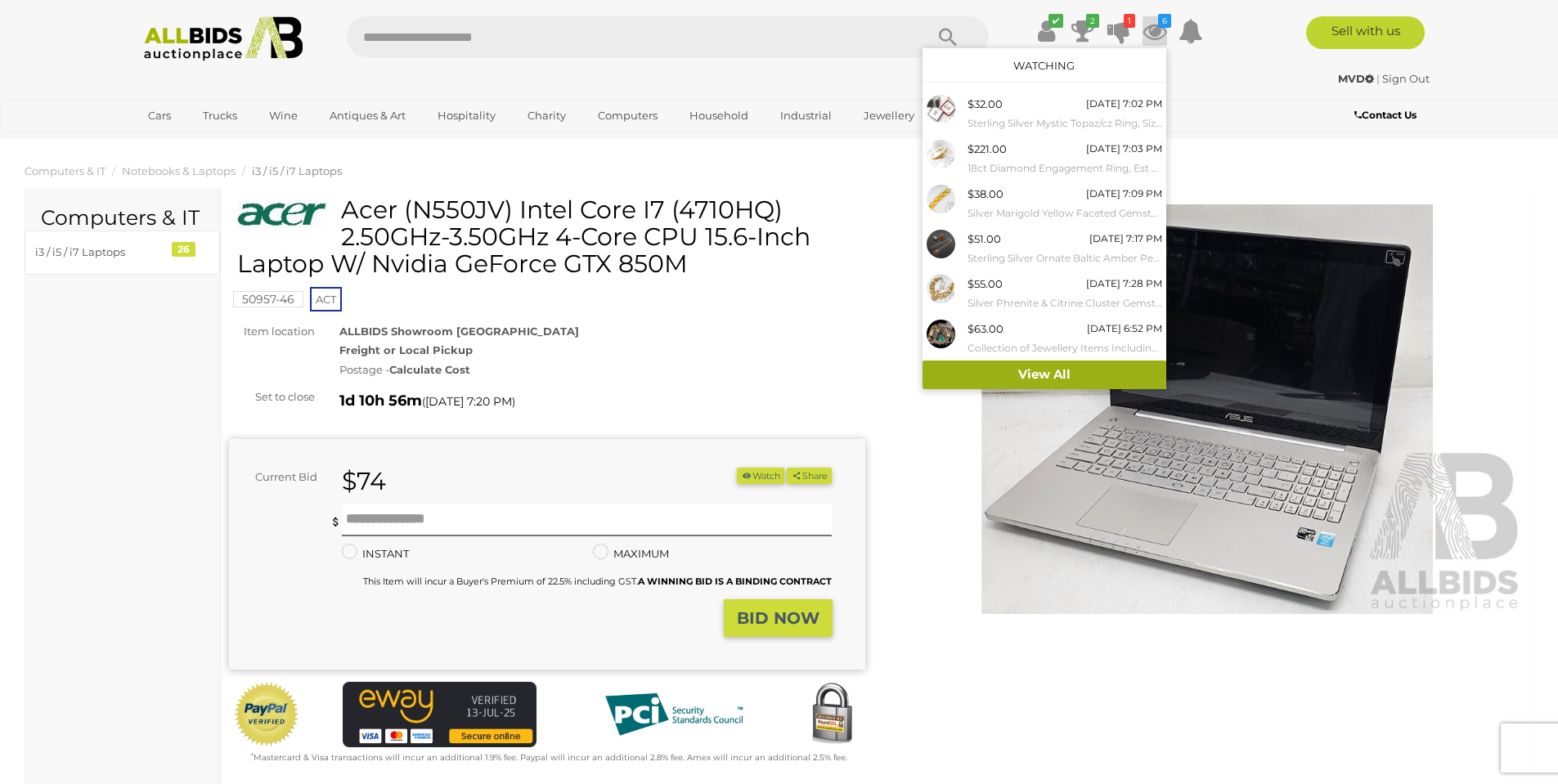 click on "View All" at bounding box center [1044, 374] 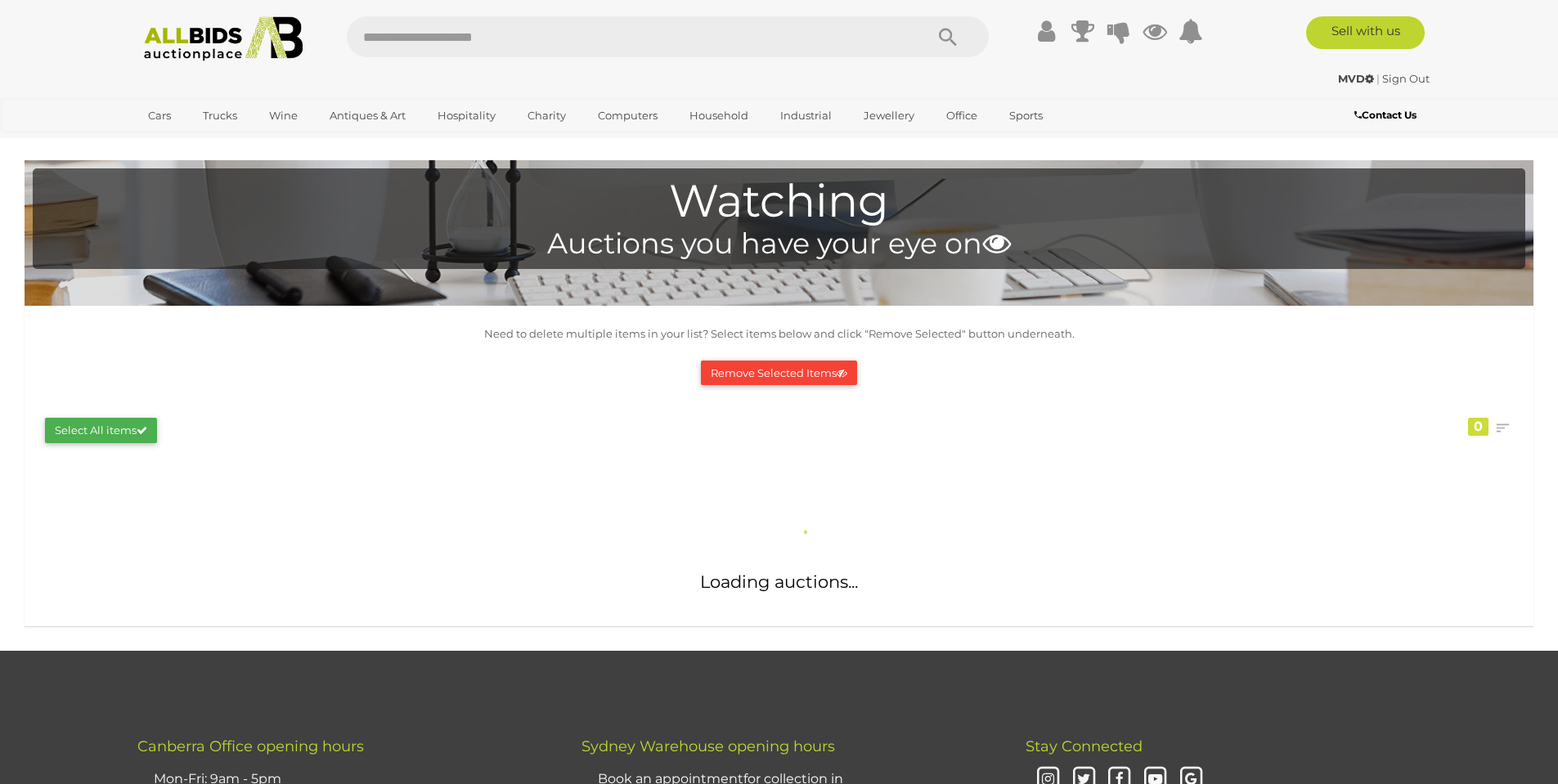 scroll, scrollTop: 0, scrollLeft: 0, axis: both 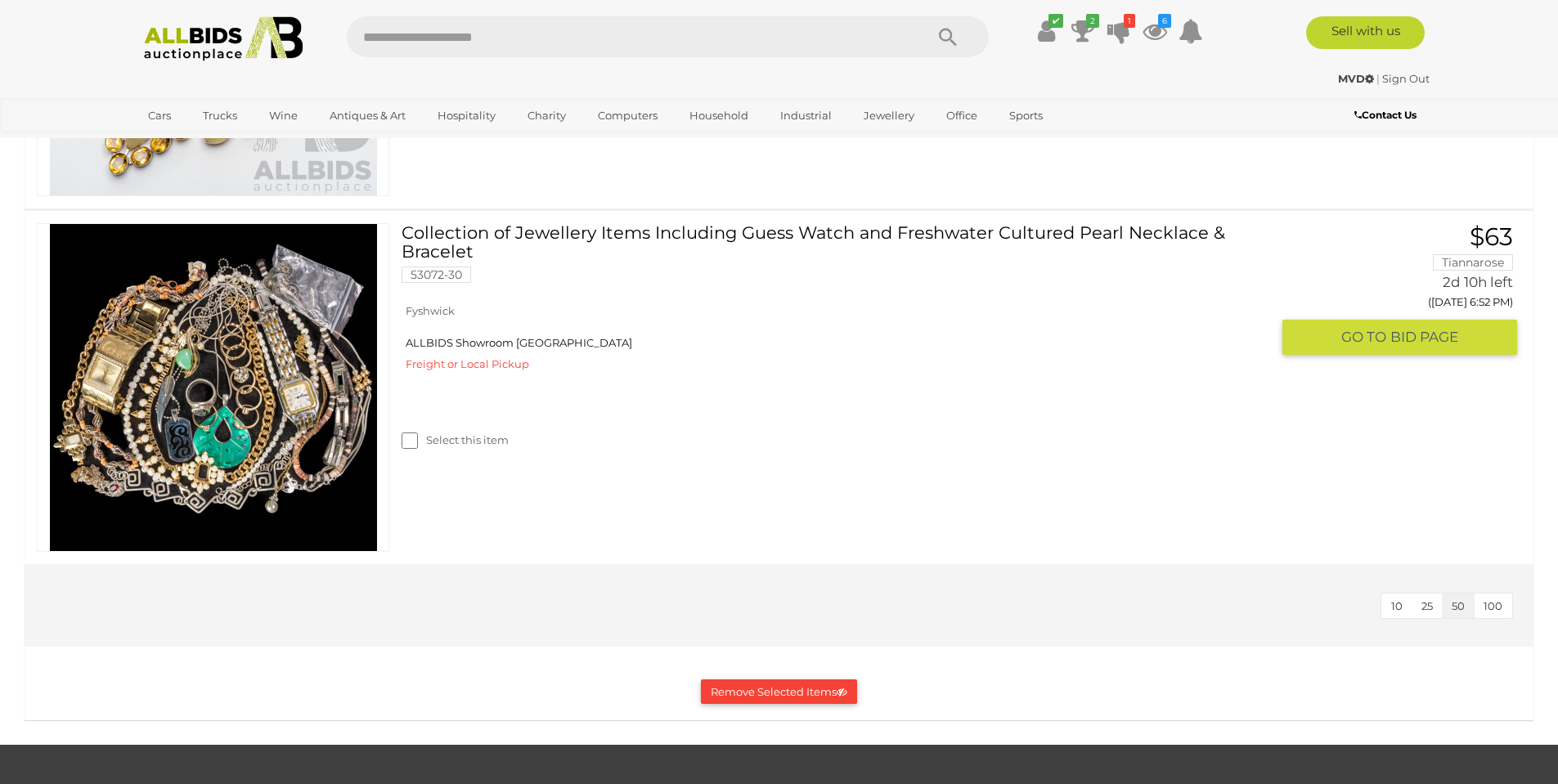 click at bounding box center (213, 388) 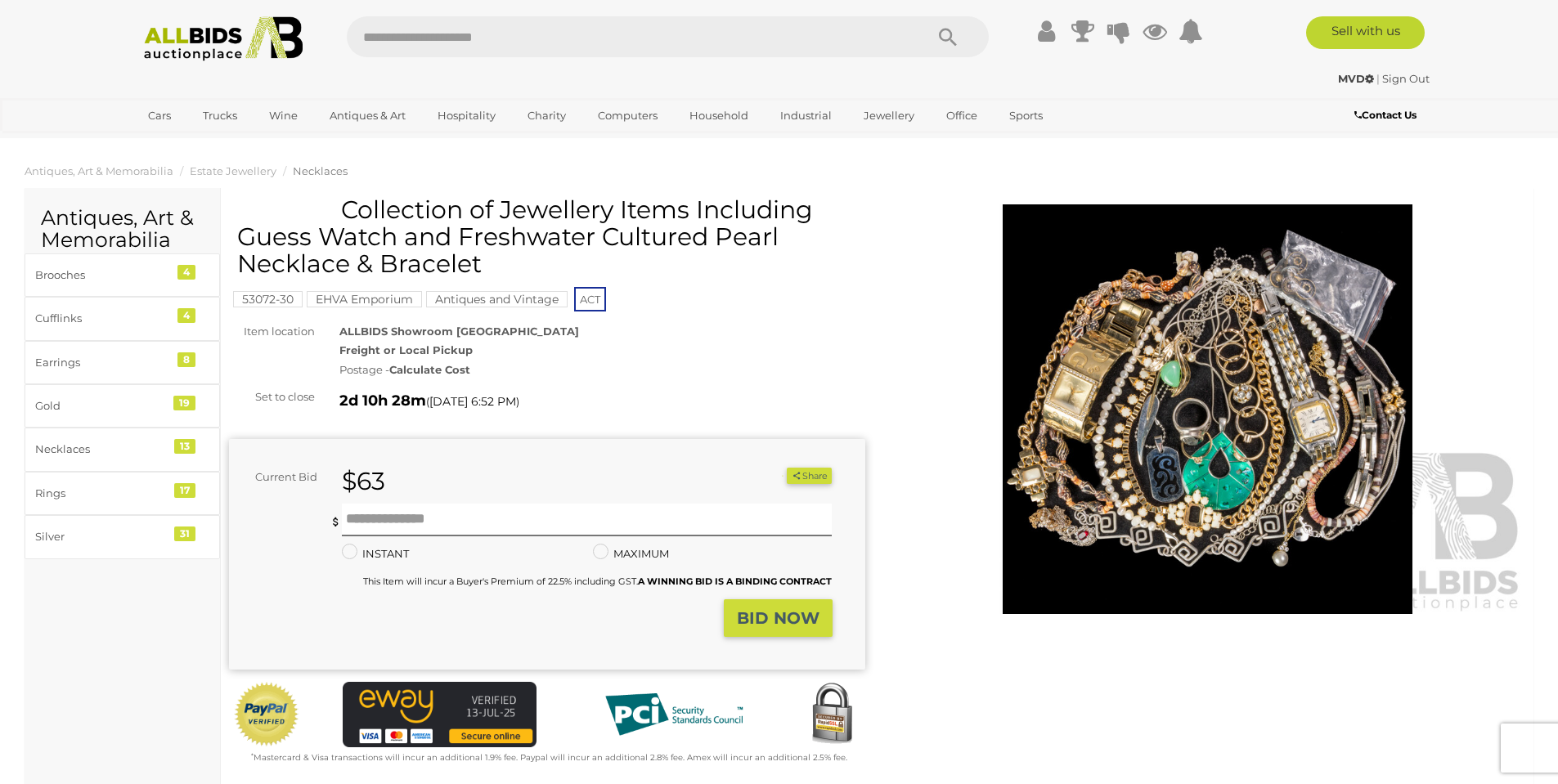 scroll, scrollTop: 0, scrollLeft: 0, axis: both 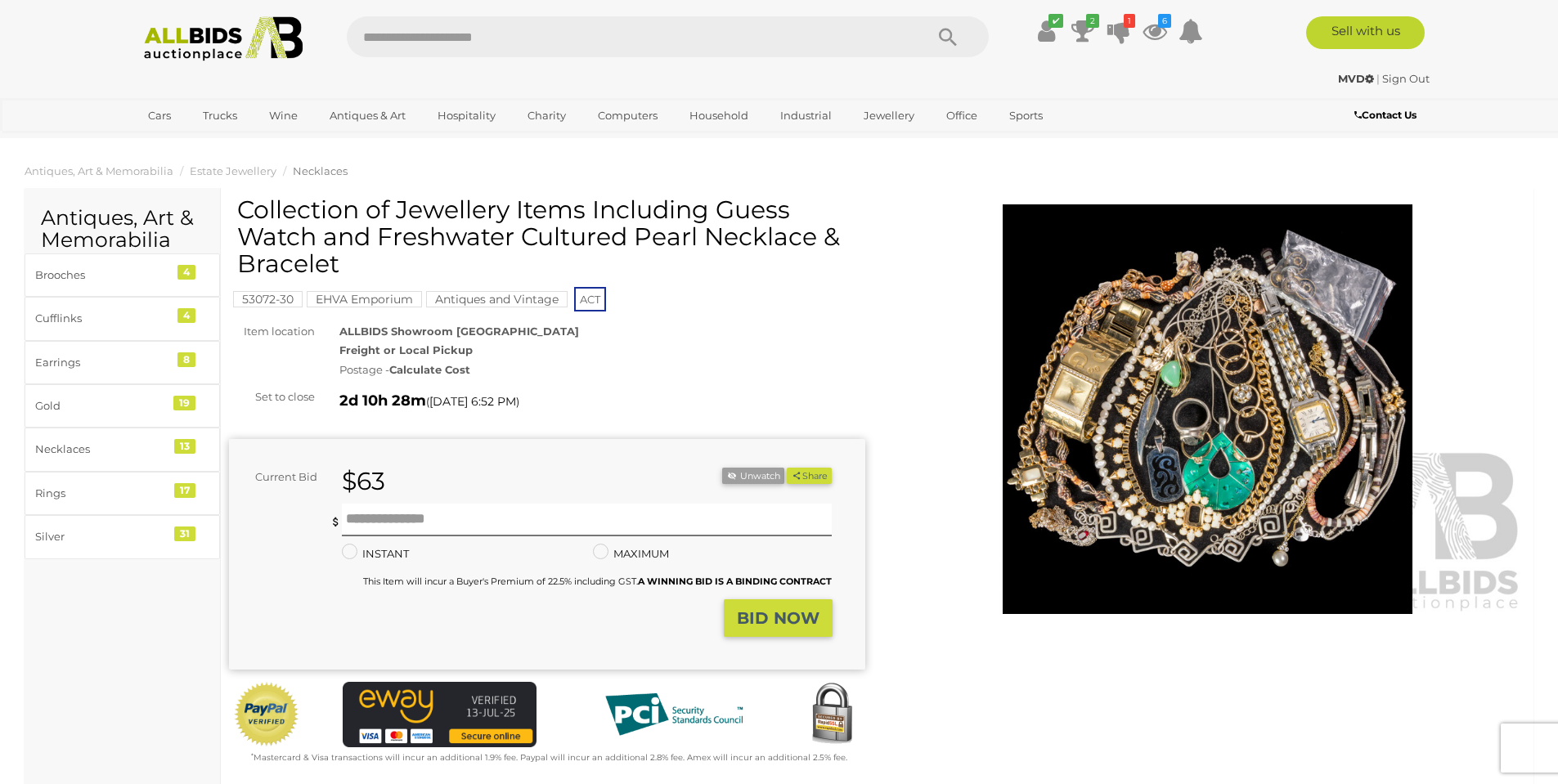 click at bounding box center (1208, 409) 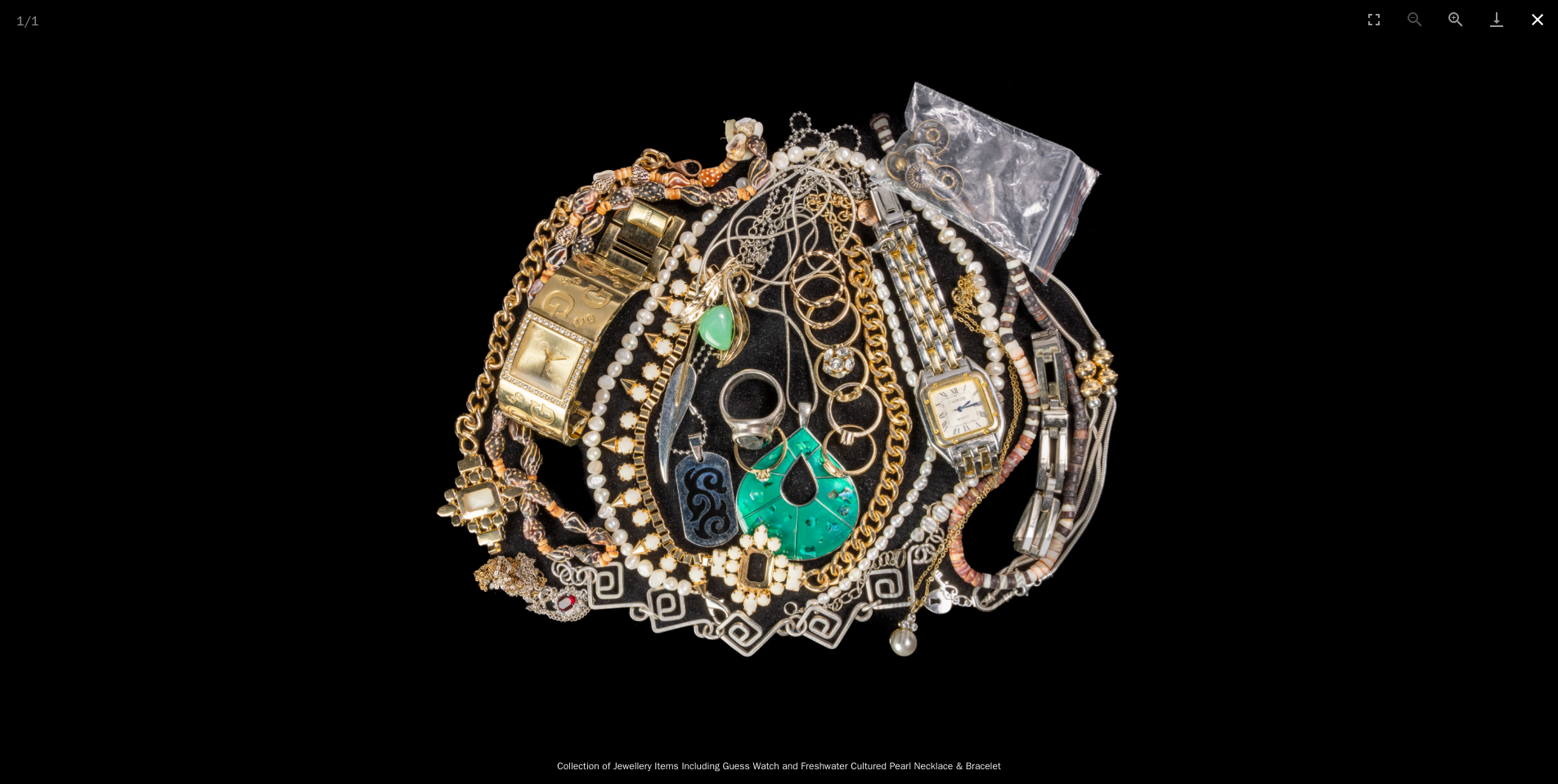 click at bounding box center (1538, 19) 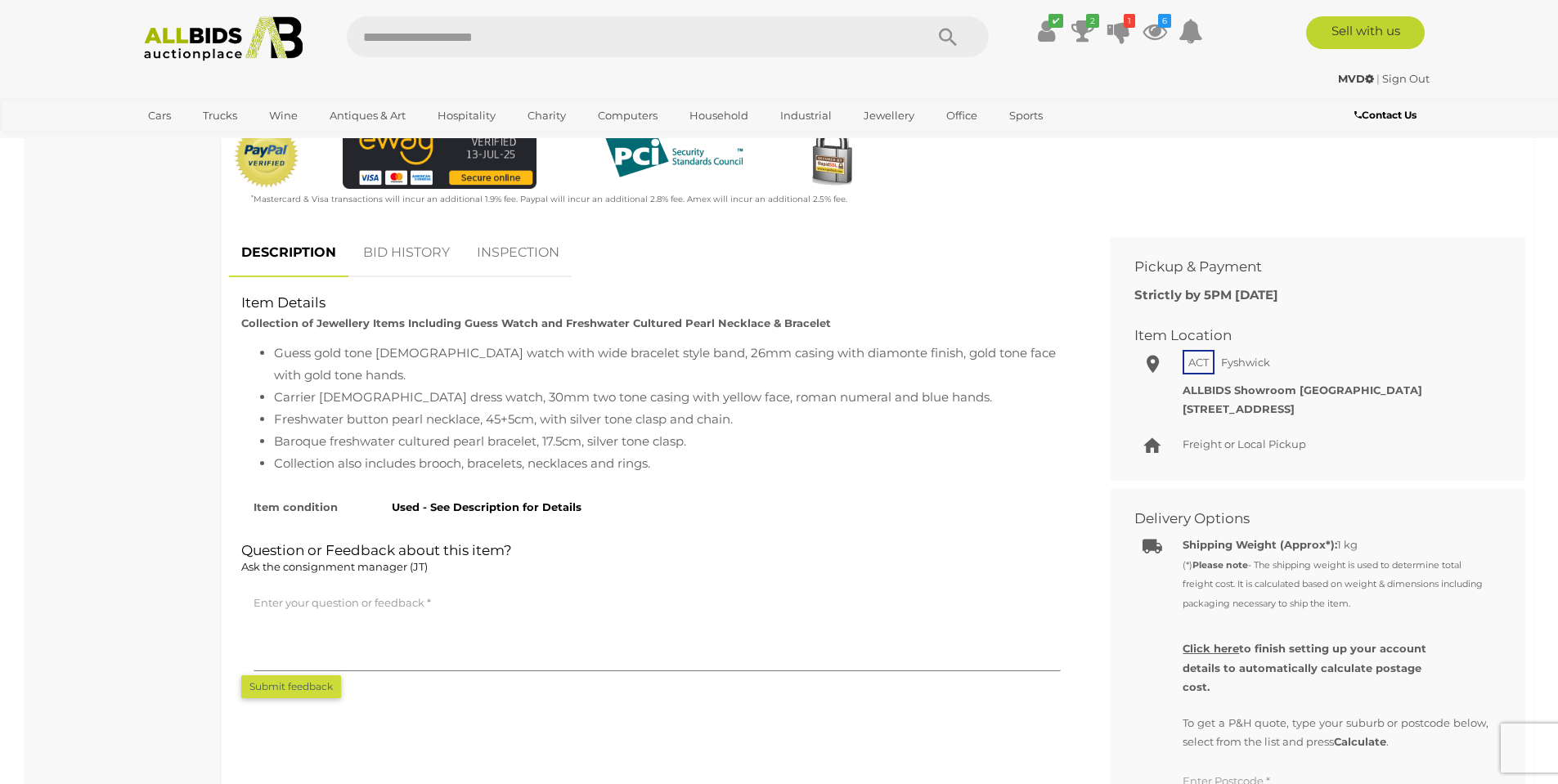 scroll, scrollTop: 572, scrollLeft: 0, axis: vertical 